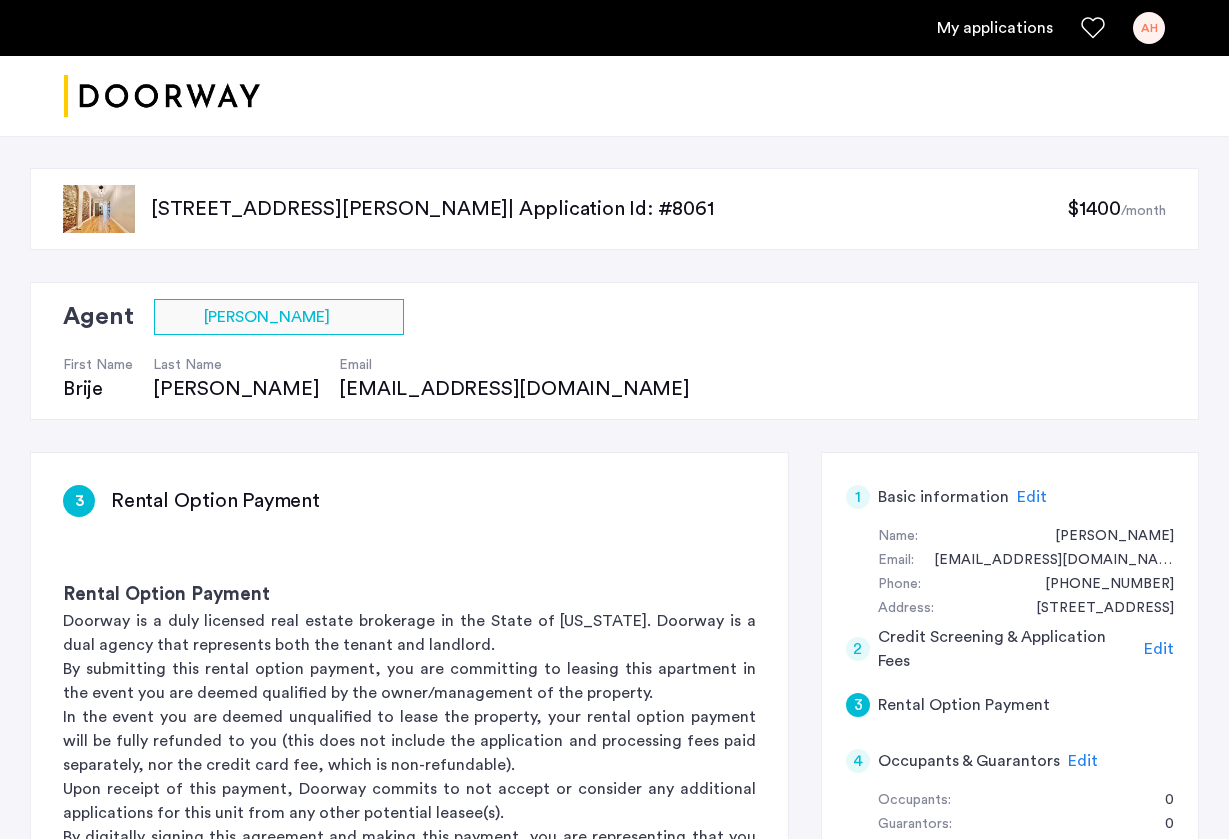 scroll, scrollTop: 471, scrollLeft: 0, axis: vertical 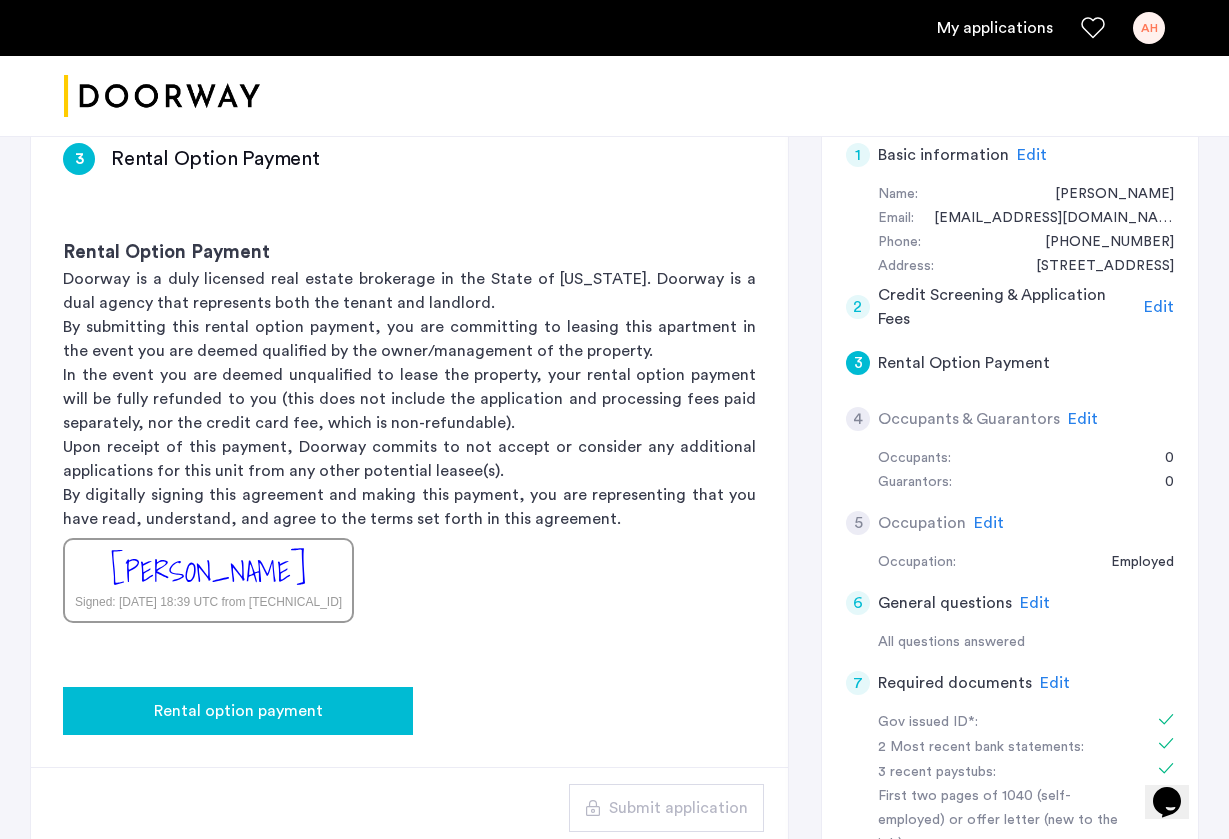 click on "Rental option payment" 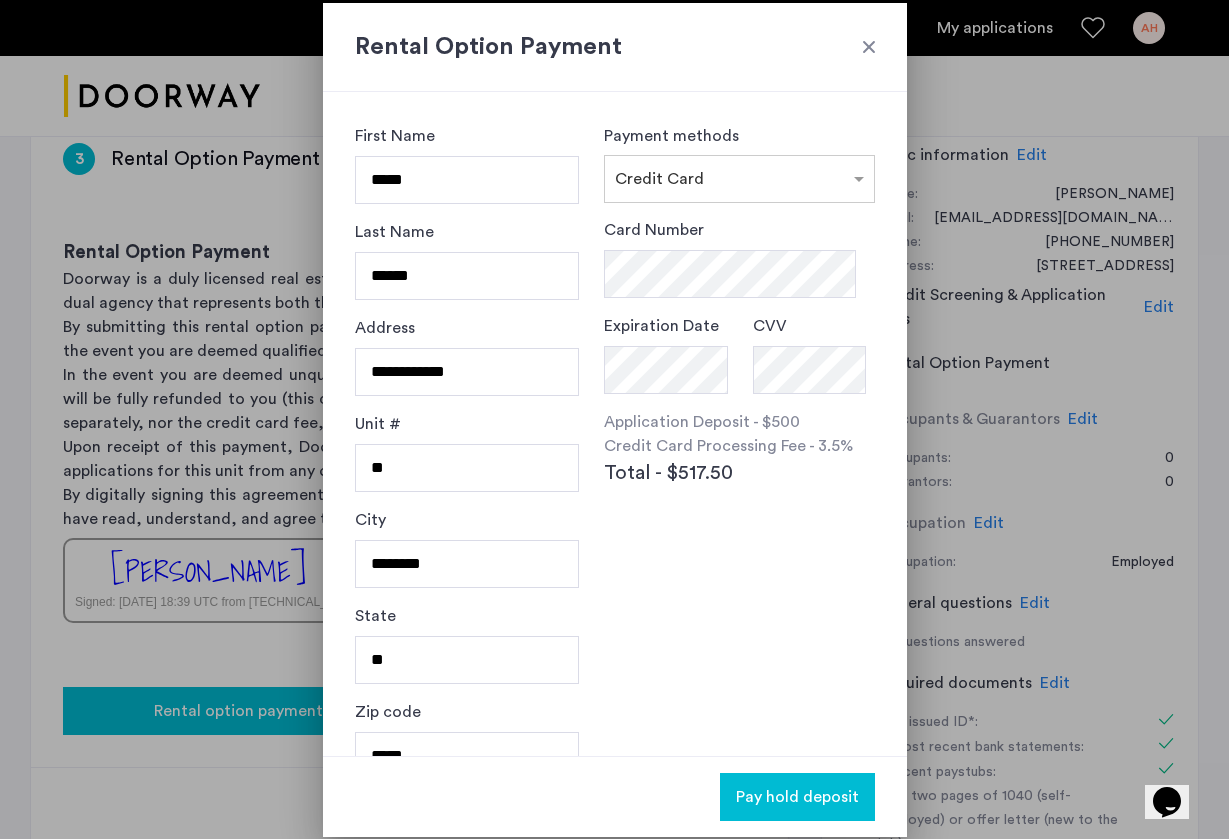 scroll, scrollTop: 0, scrollLeft: 0, axis: both 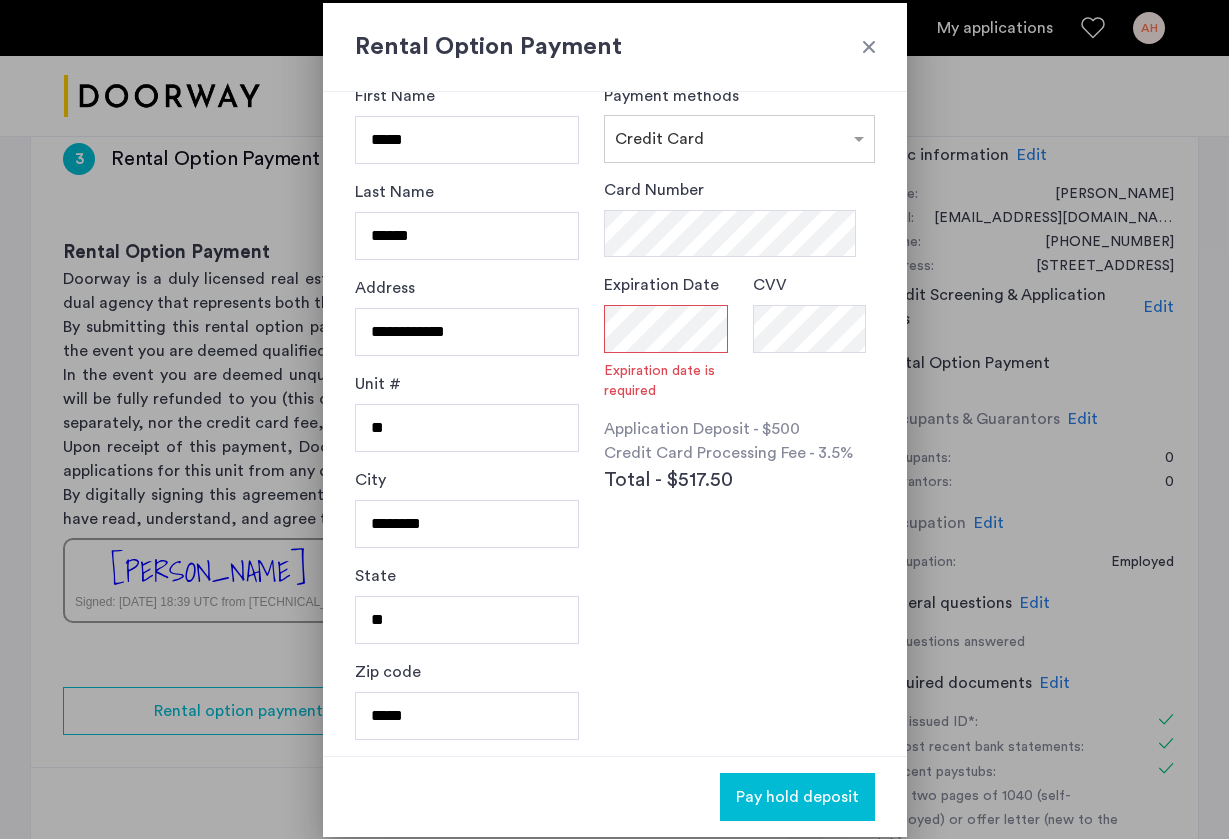 click on "Payment methods ×  Credit Card" at bounding box center [739, 123] 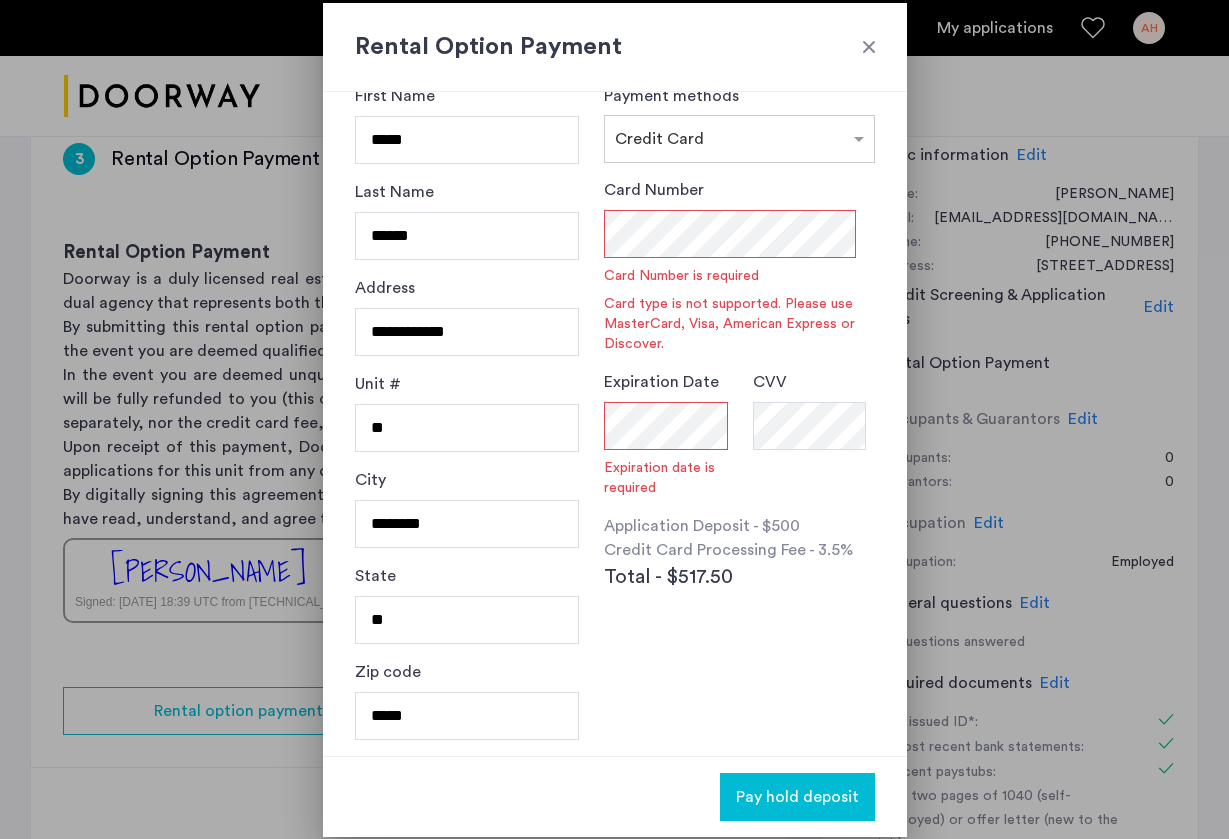 click on "Card Number Card Number is required  Card type is not supported. Please use MasterCard, Visa, American Express or Discover." at bounding box center (739, 266) 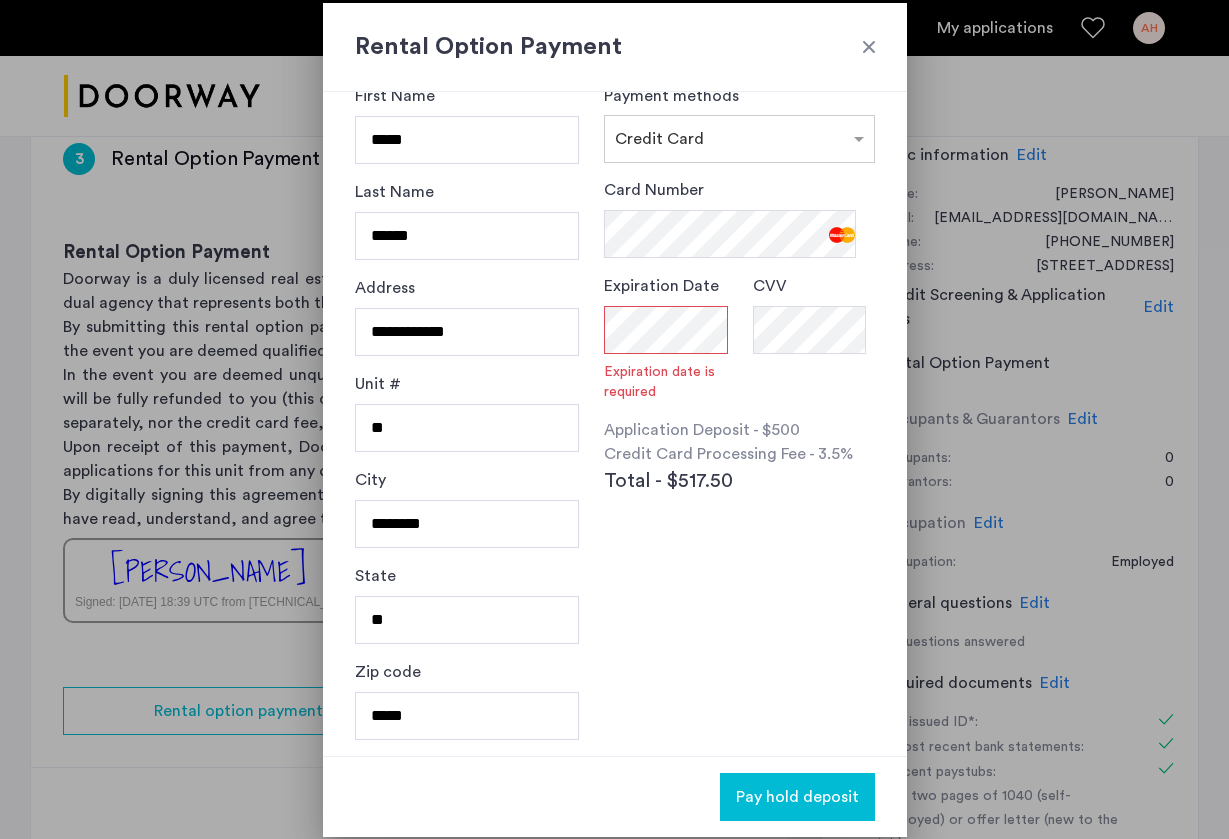 click on "Expiration date is required" at bounding box center [670, 382] 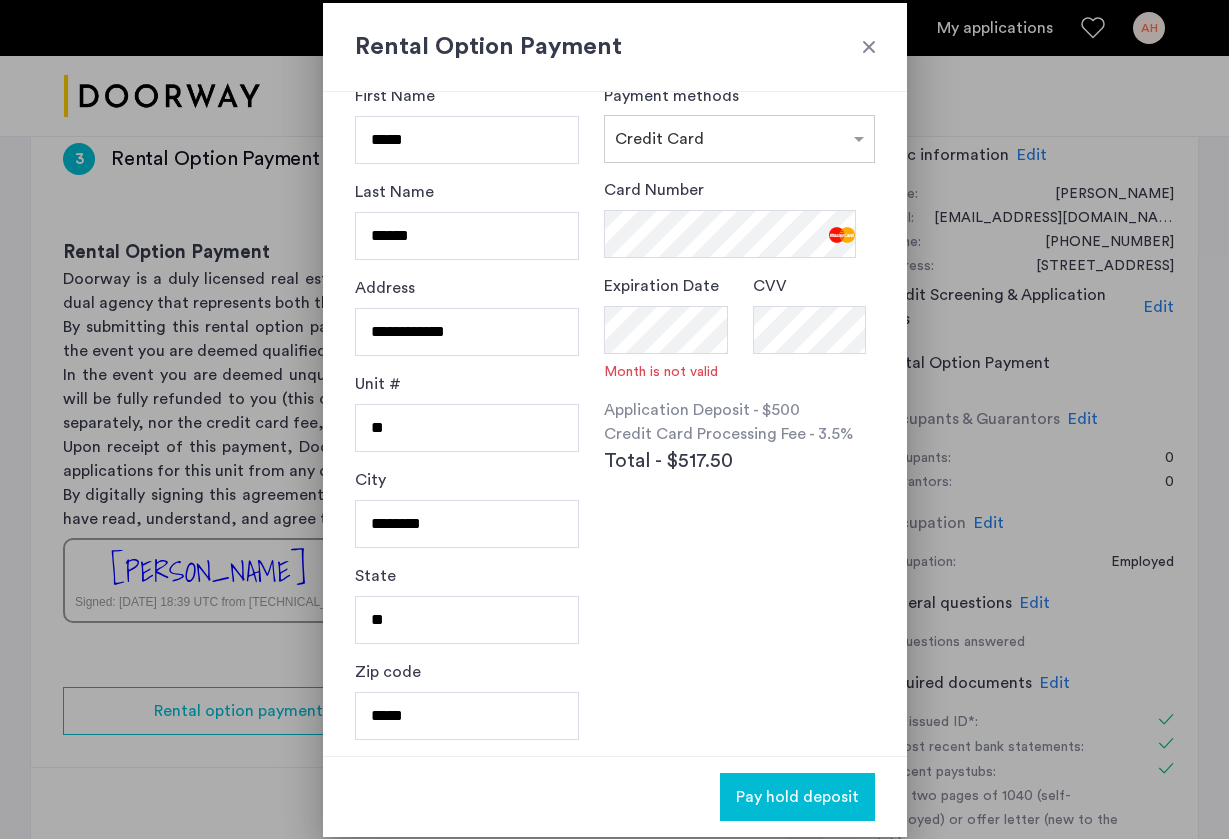 click on "Card Number Expiration Date Month is not valid  CVV Application Deposit - $500  Credit Card Processing Fee - 3.5% Total - $517.50" at bounding box center (739, 362) 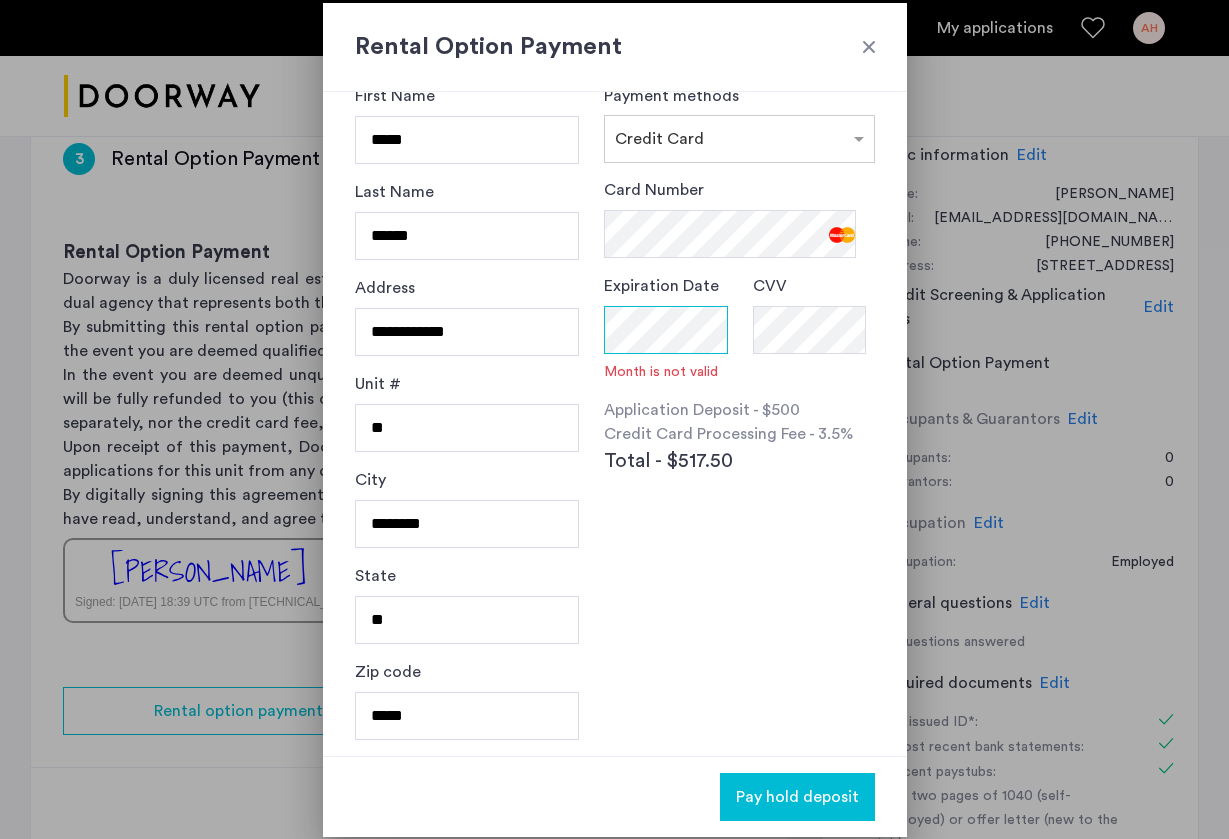 click on "**********" at bounding box center (615, 424) 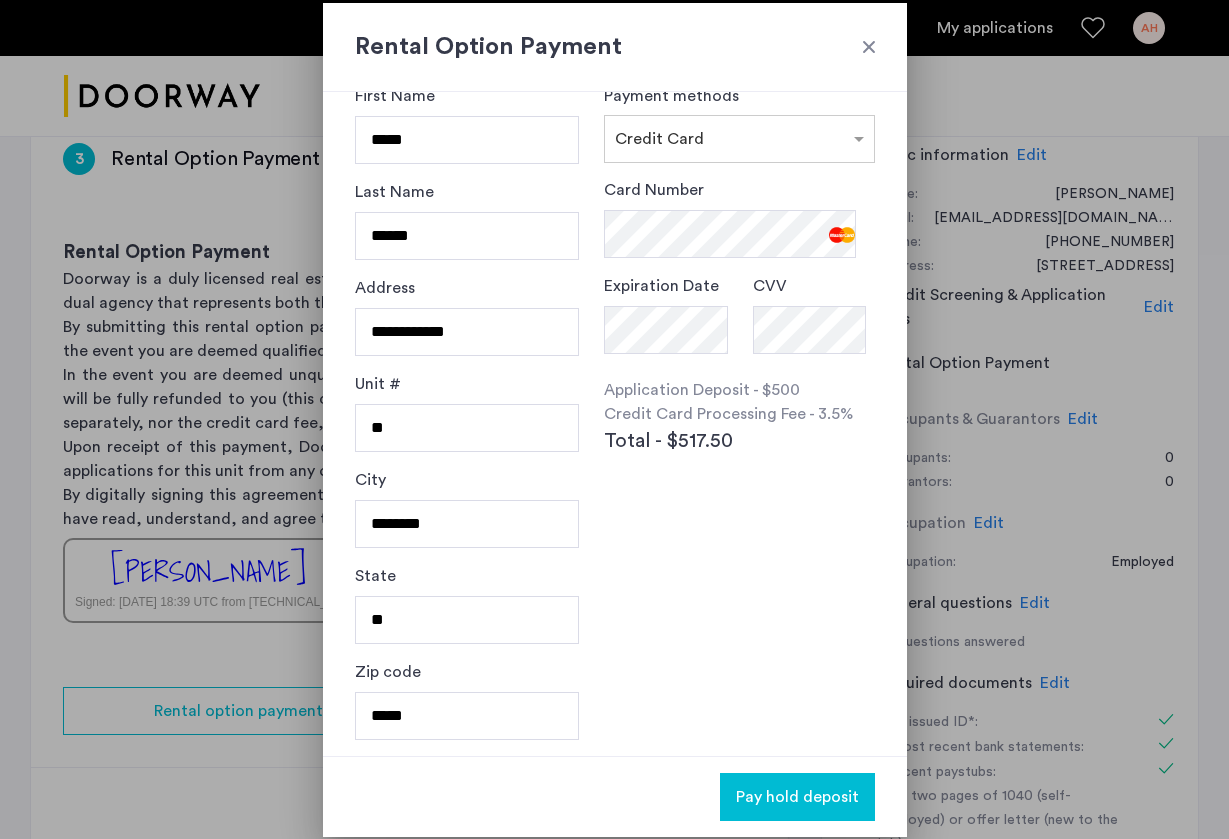 click on "Card Number Expiration Date CVV Application Deposit - $500  Credit Card Processing Fee - 3.5% Total - $517.50" at bounding box center (739, 362) 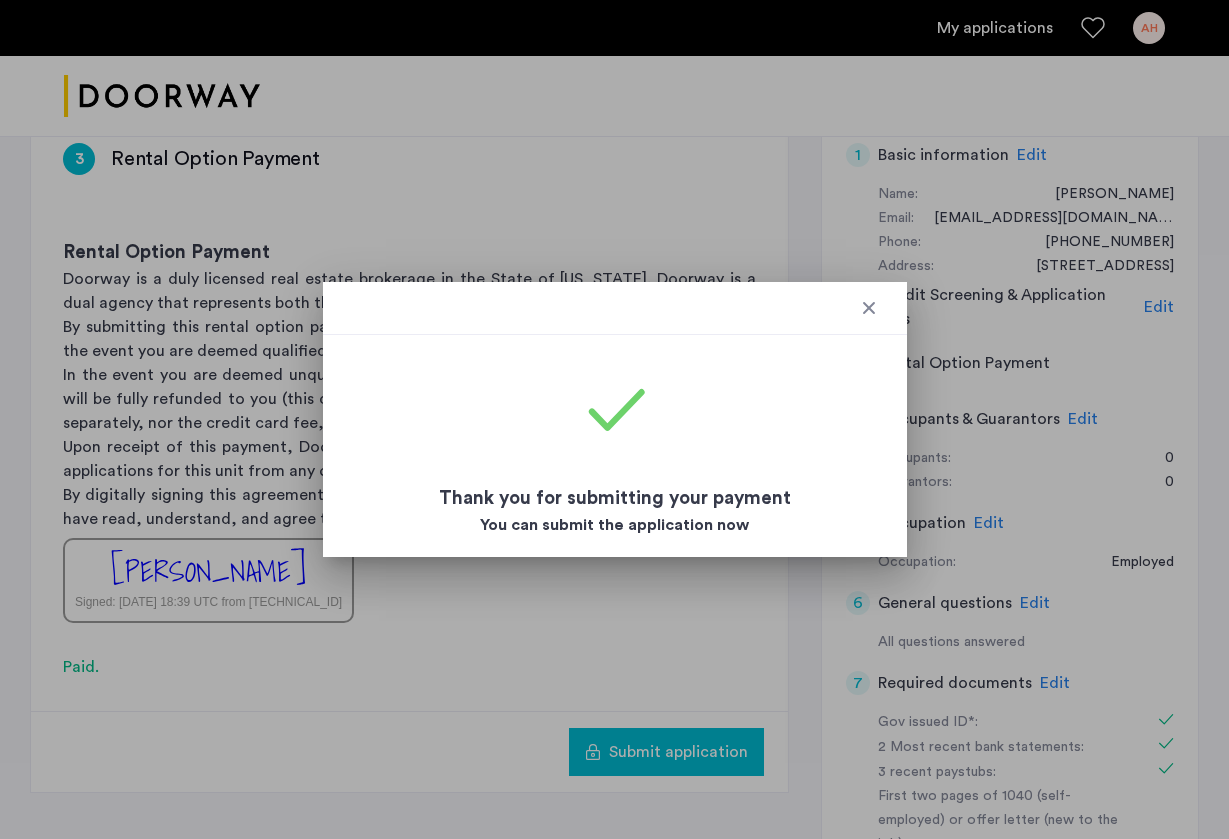 click at bounding box center (869, 308) 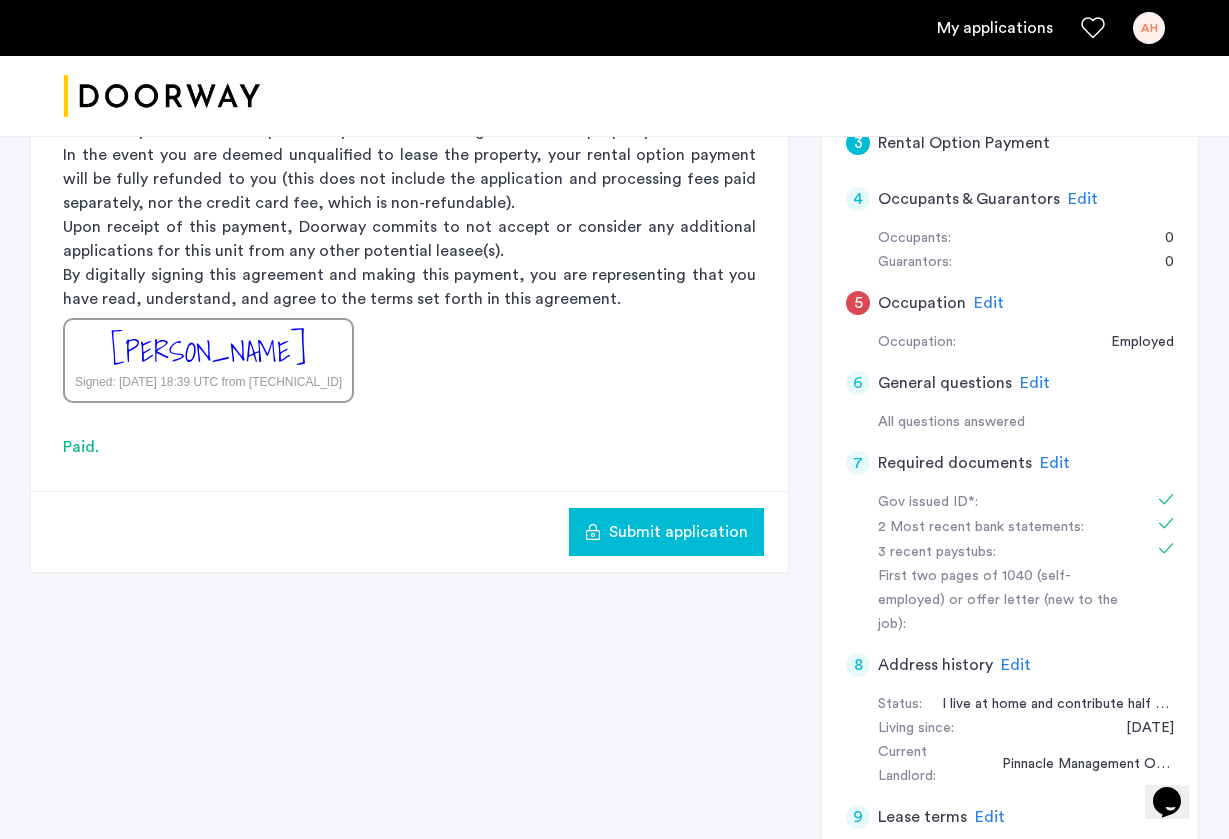 scroll, scrollTop: 502, scrollLeft: 0, axis: vertical 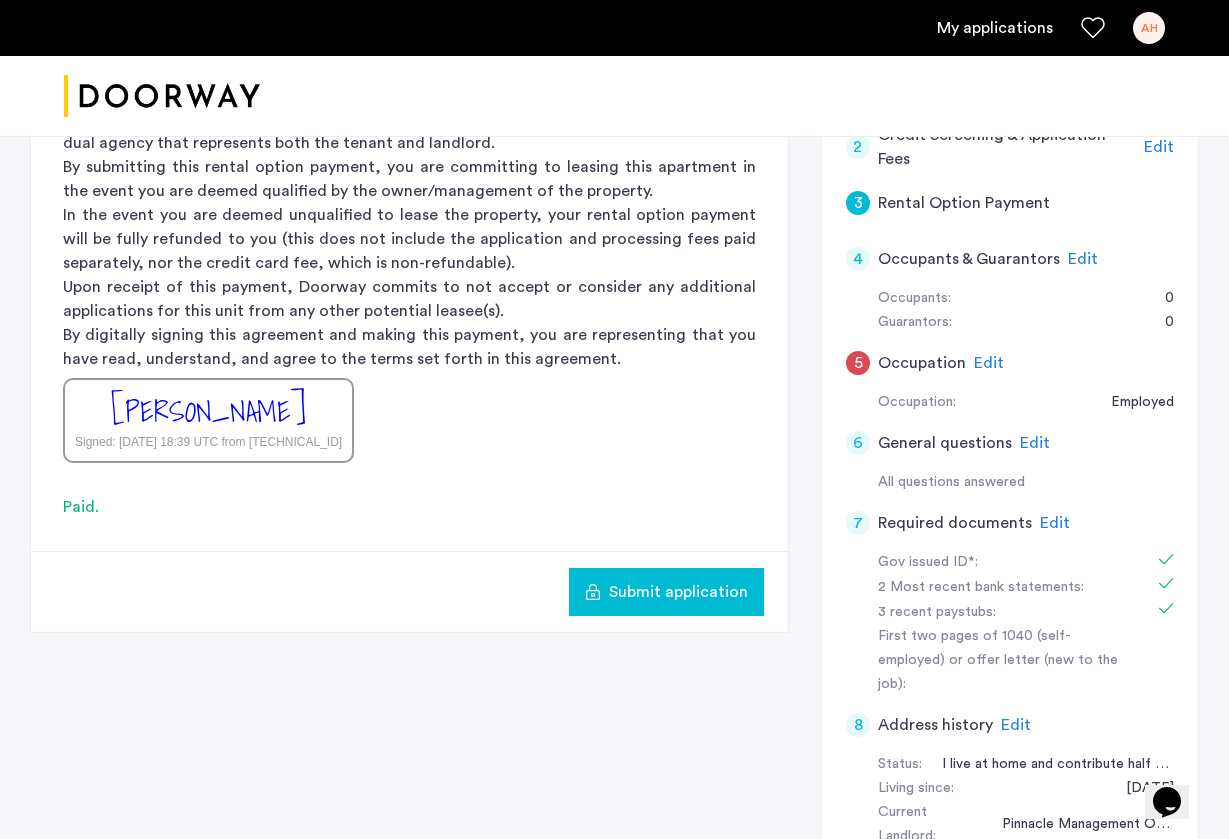 click on "Edit" 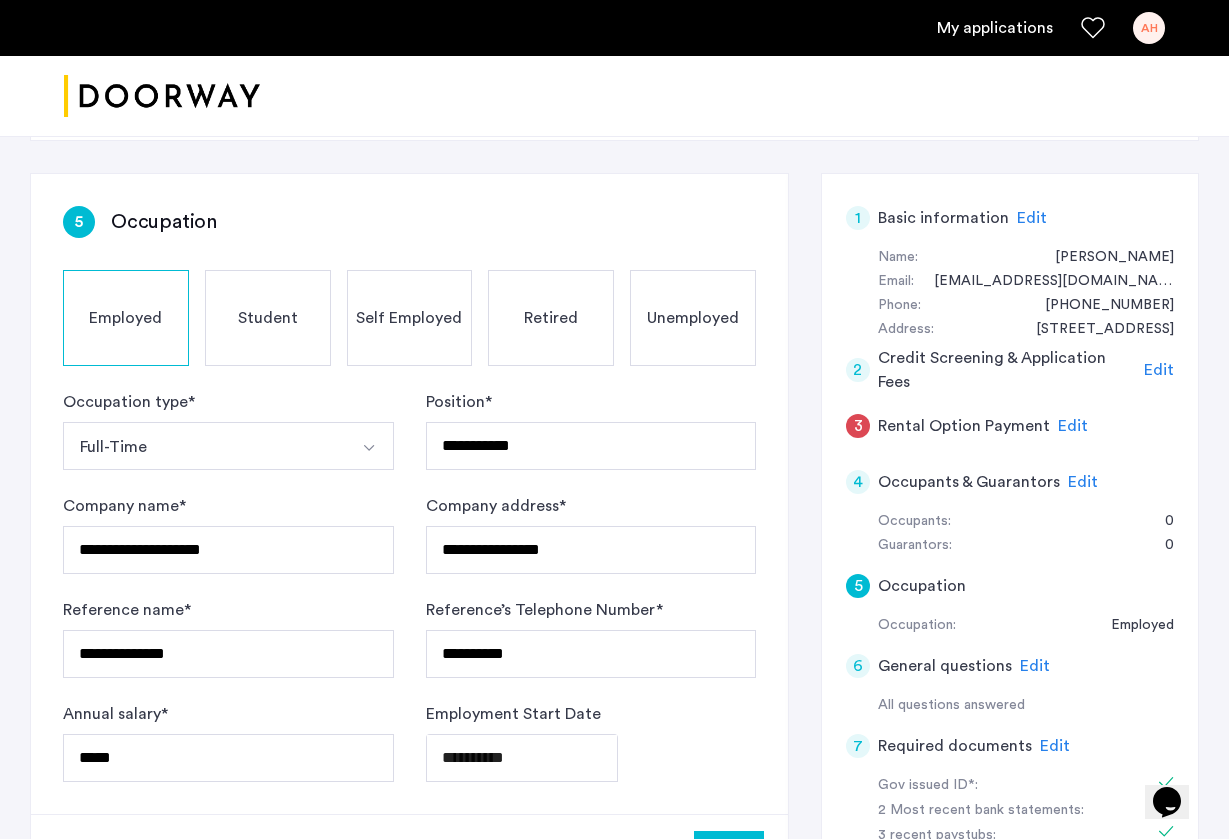 scroll, scrollTop: 273, scrollLeft: 0, axis: vertical 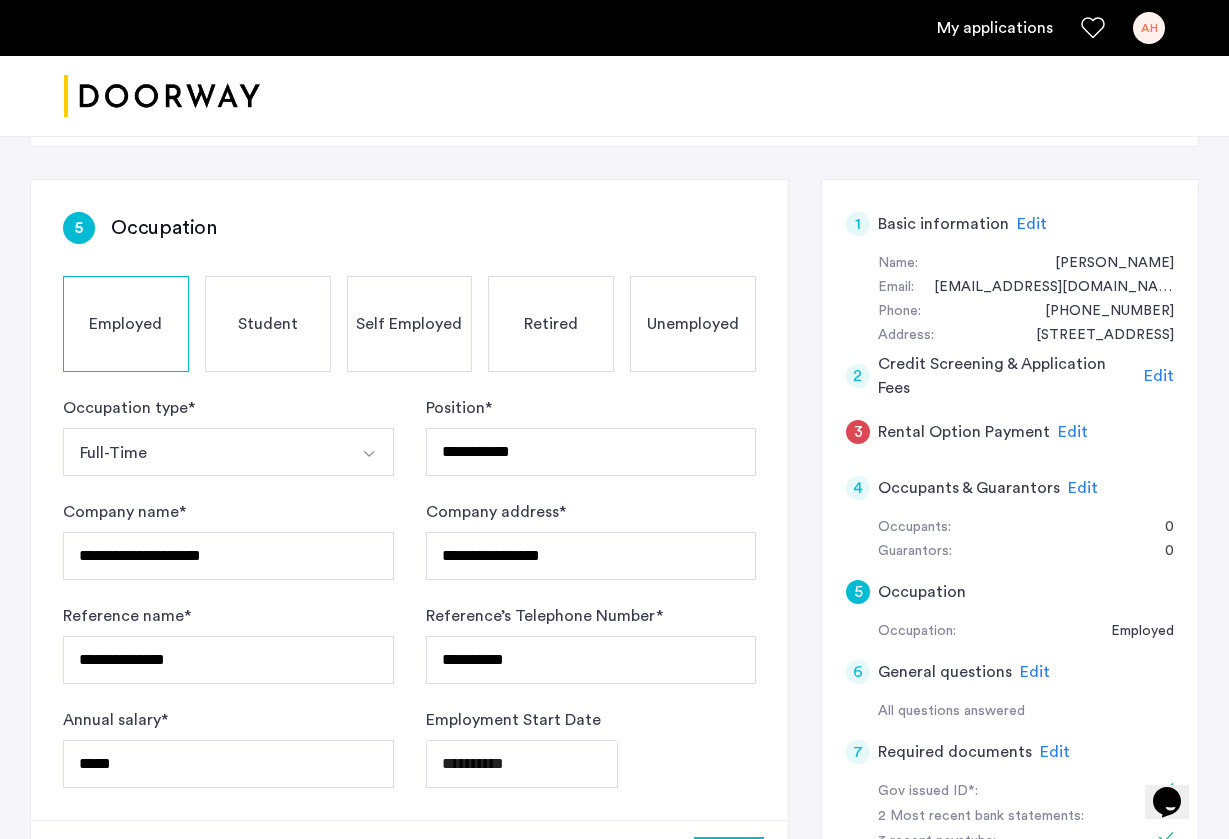 click on "Employed" 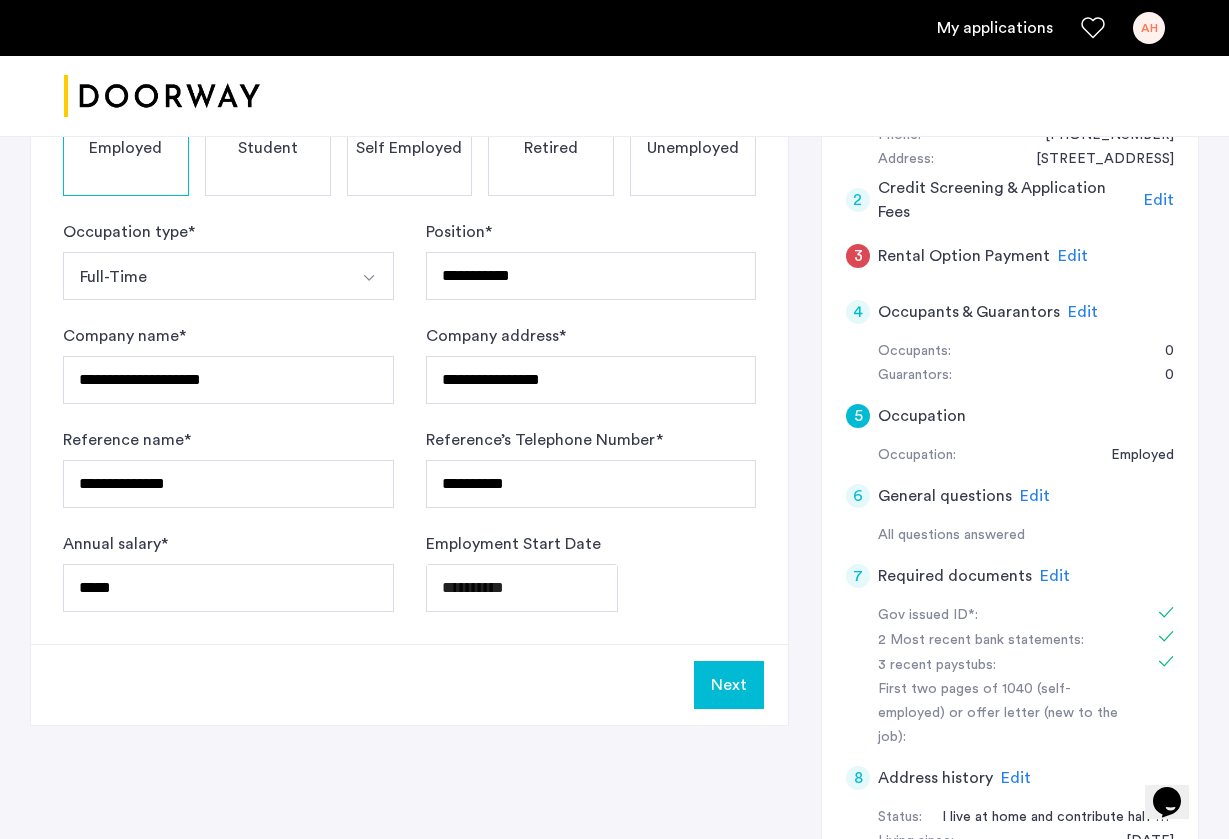 scroll, scrollTop: 459, scrollLeft: 0, axis: vertical 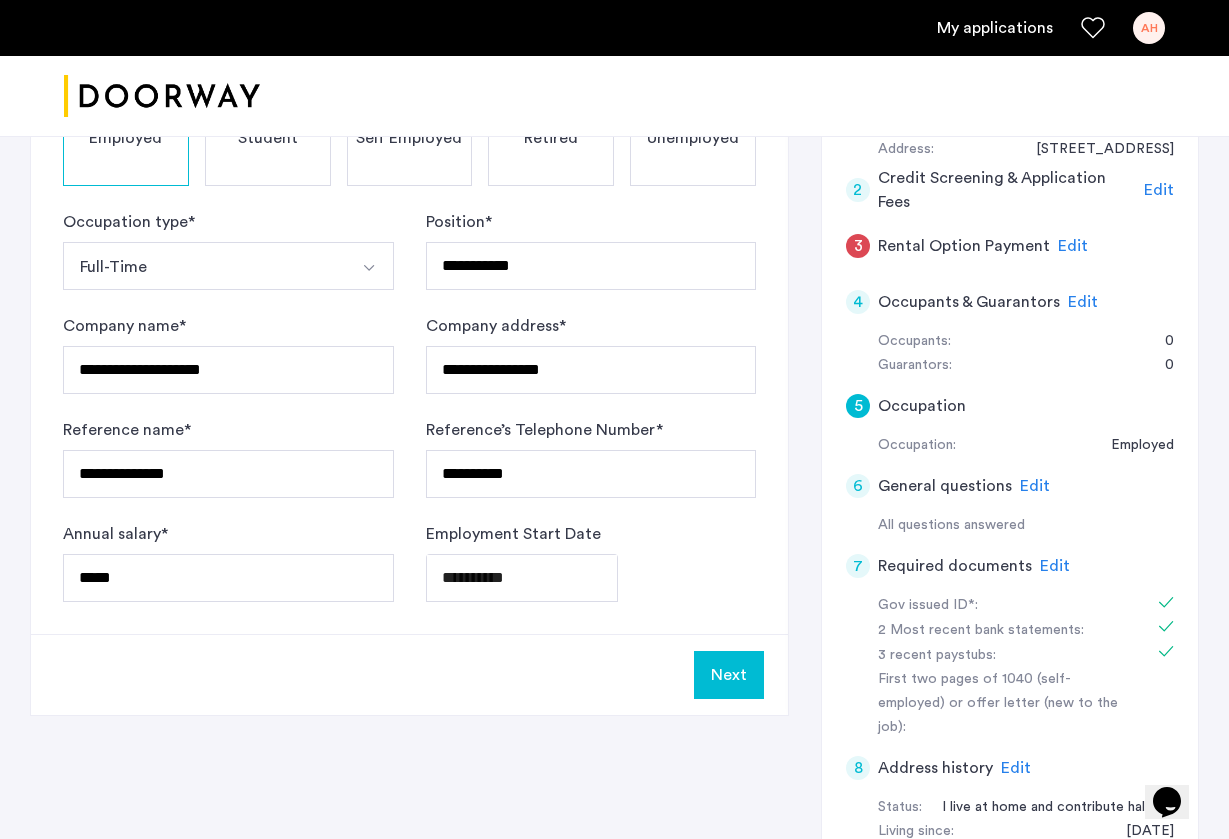 click on "Next" 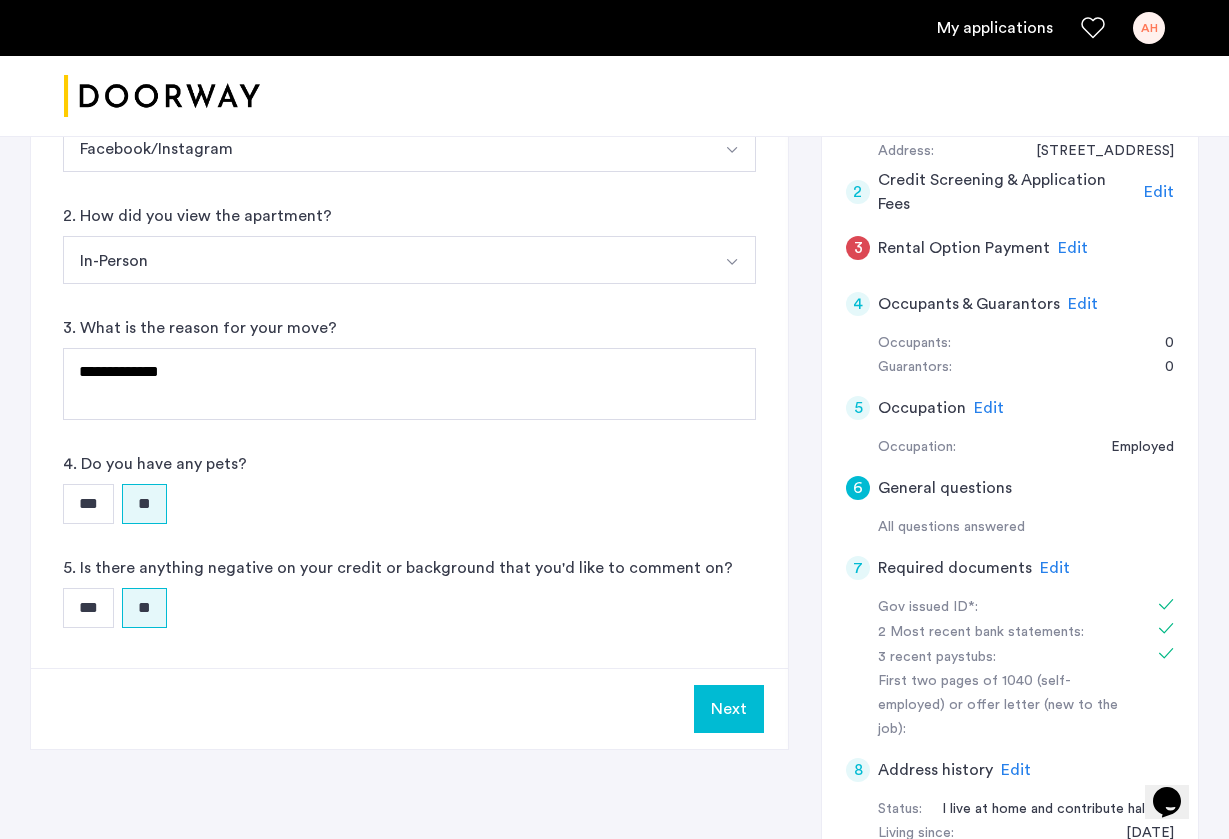 scroll, scrollTop: 459, scrollLeft: 0, axis: vertical 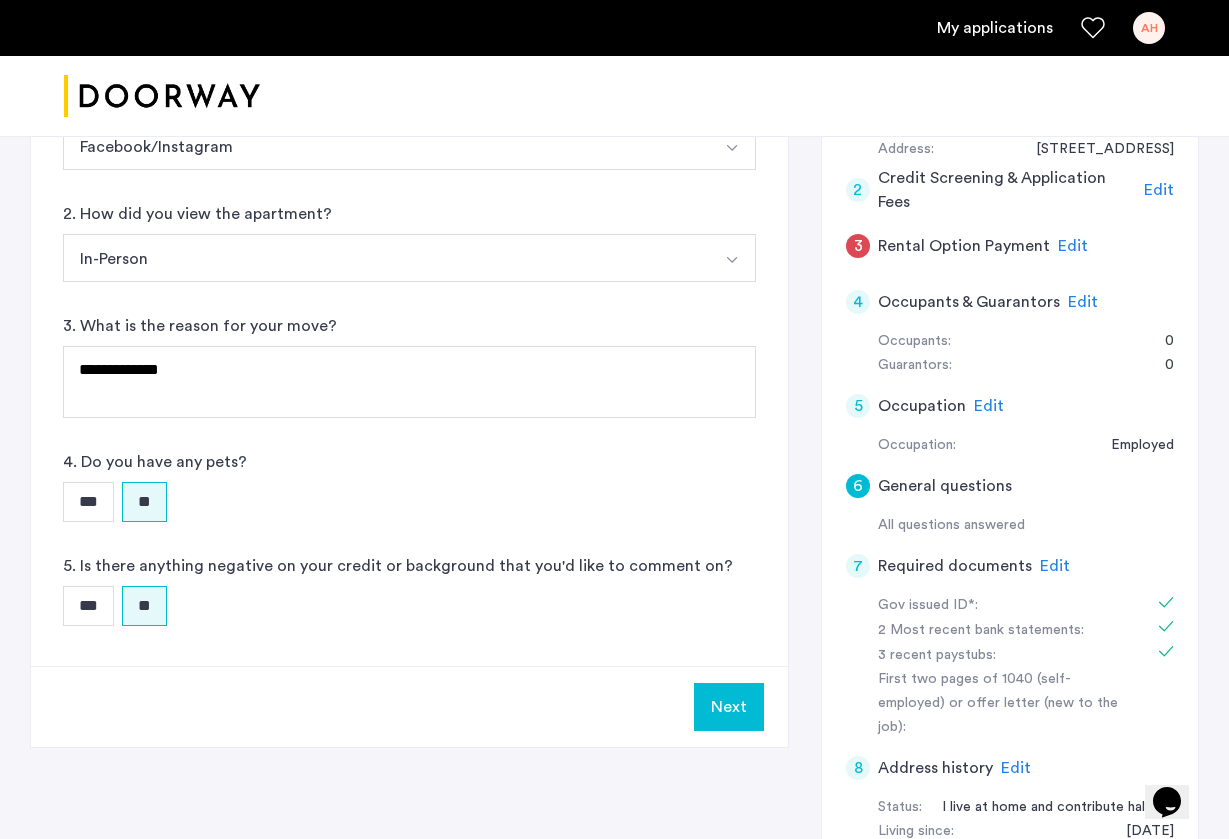 click on "Next" at bounding box center [729, 707] 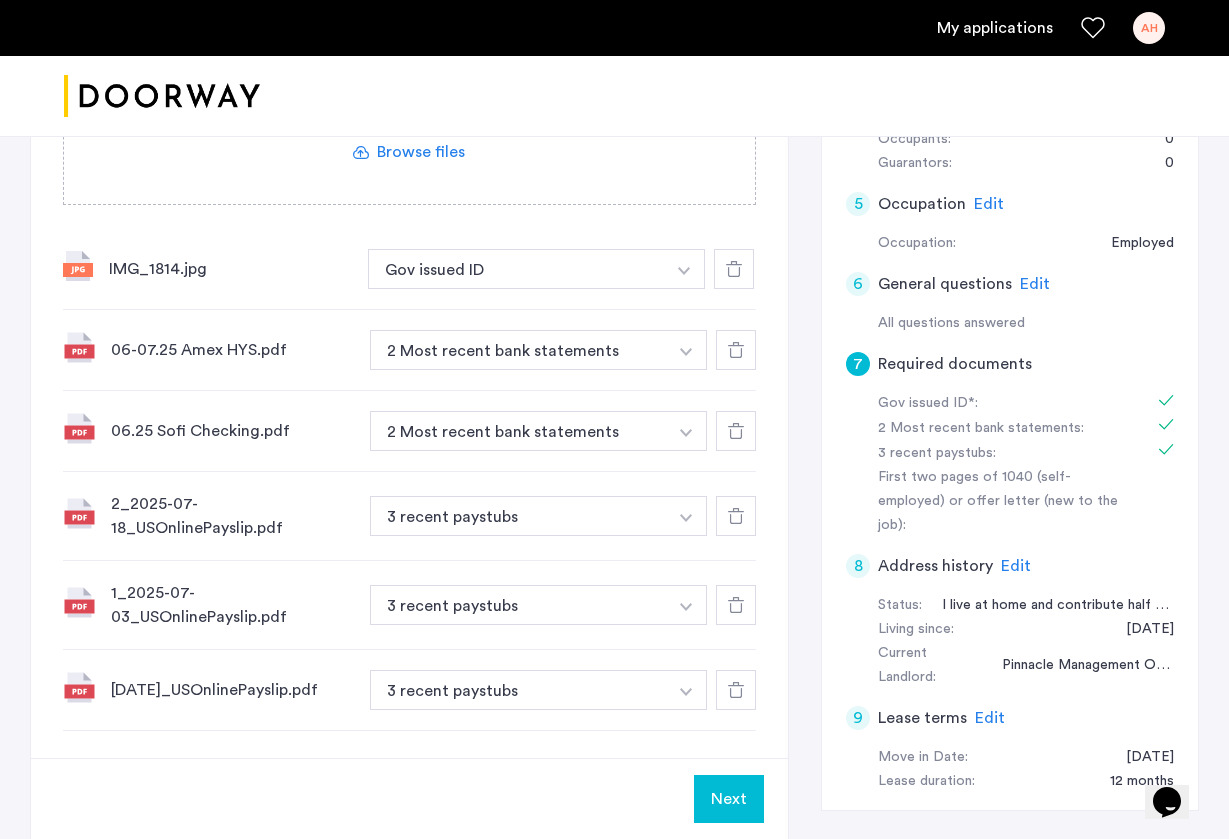 scroll, scrollTop: 705, scrollLeft: 0, axis: vertical 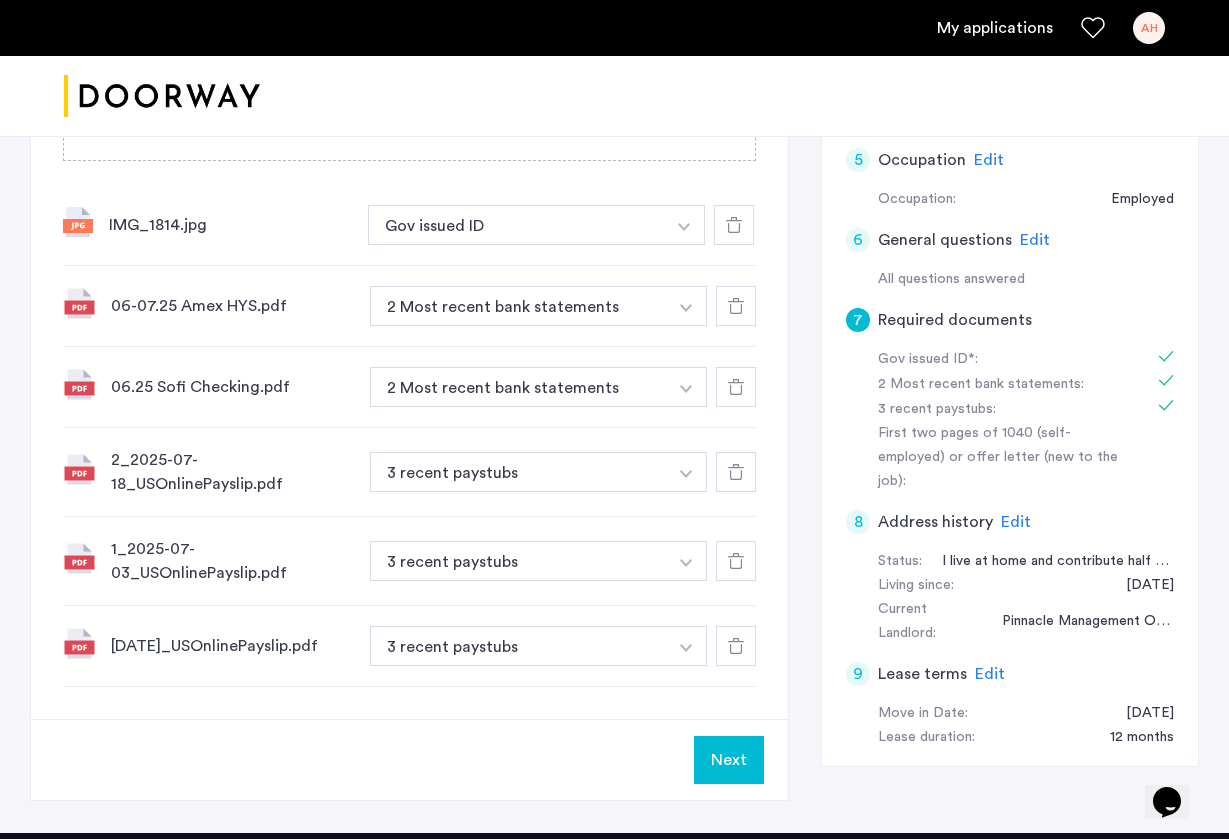 click on "Next" 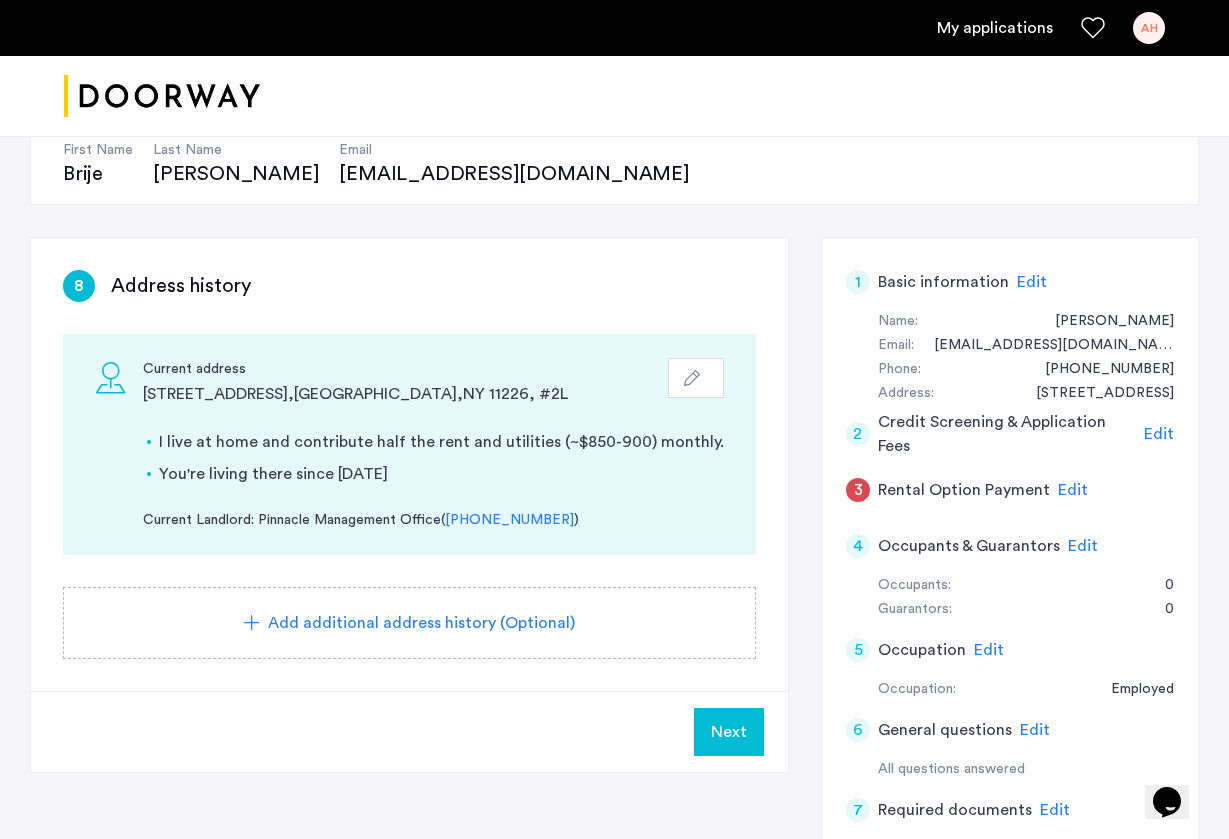 scroll, scrollTop: 217, scrollLeft: 0, axis: vertical 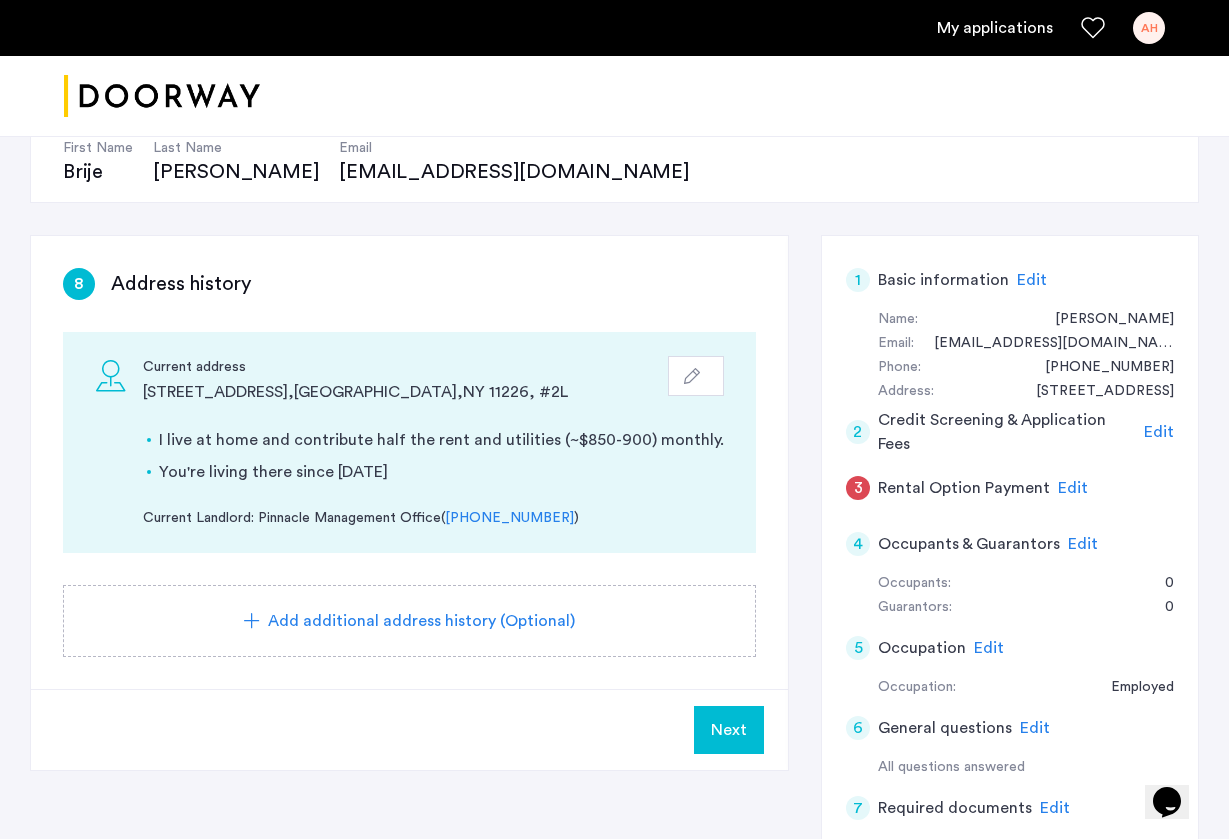 click on "Next" 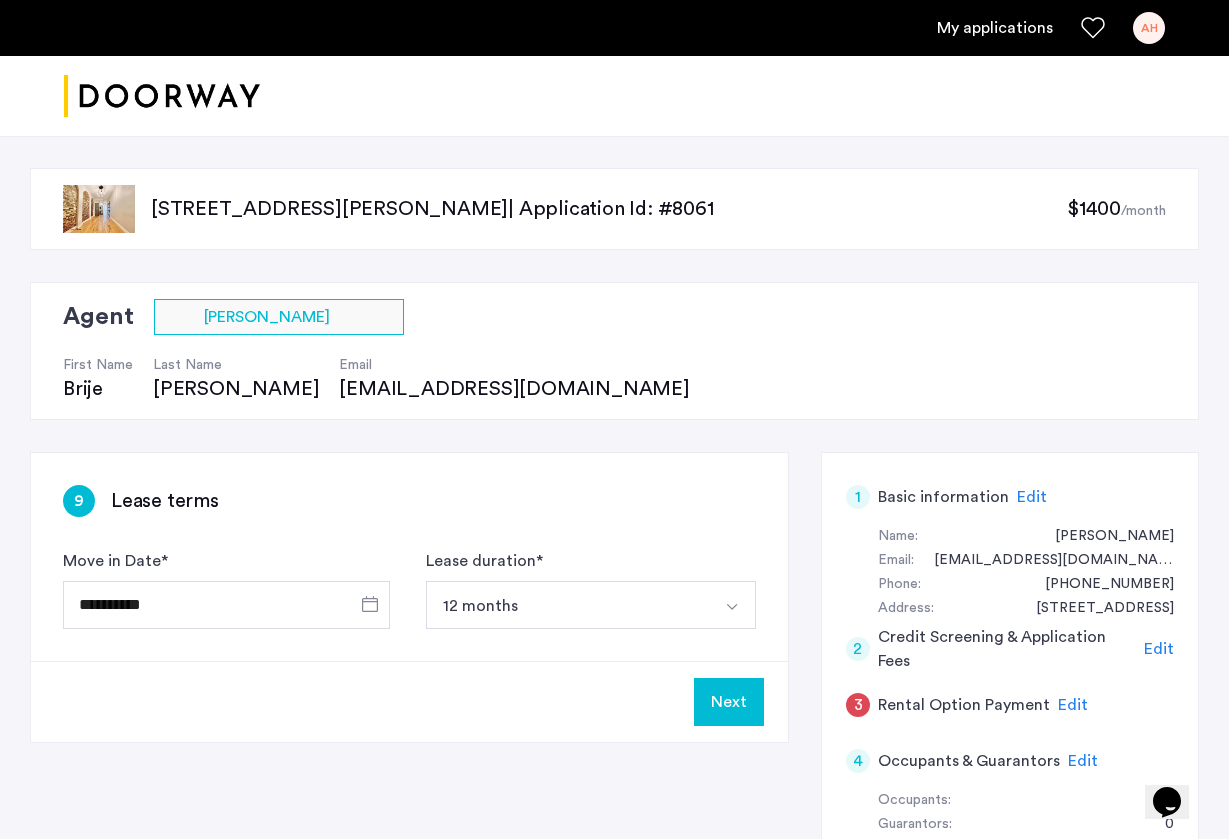 click on "Edit" 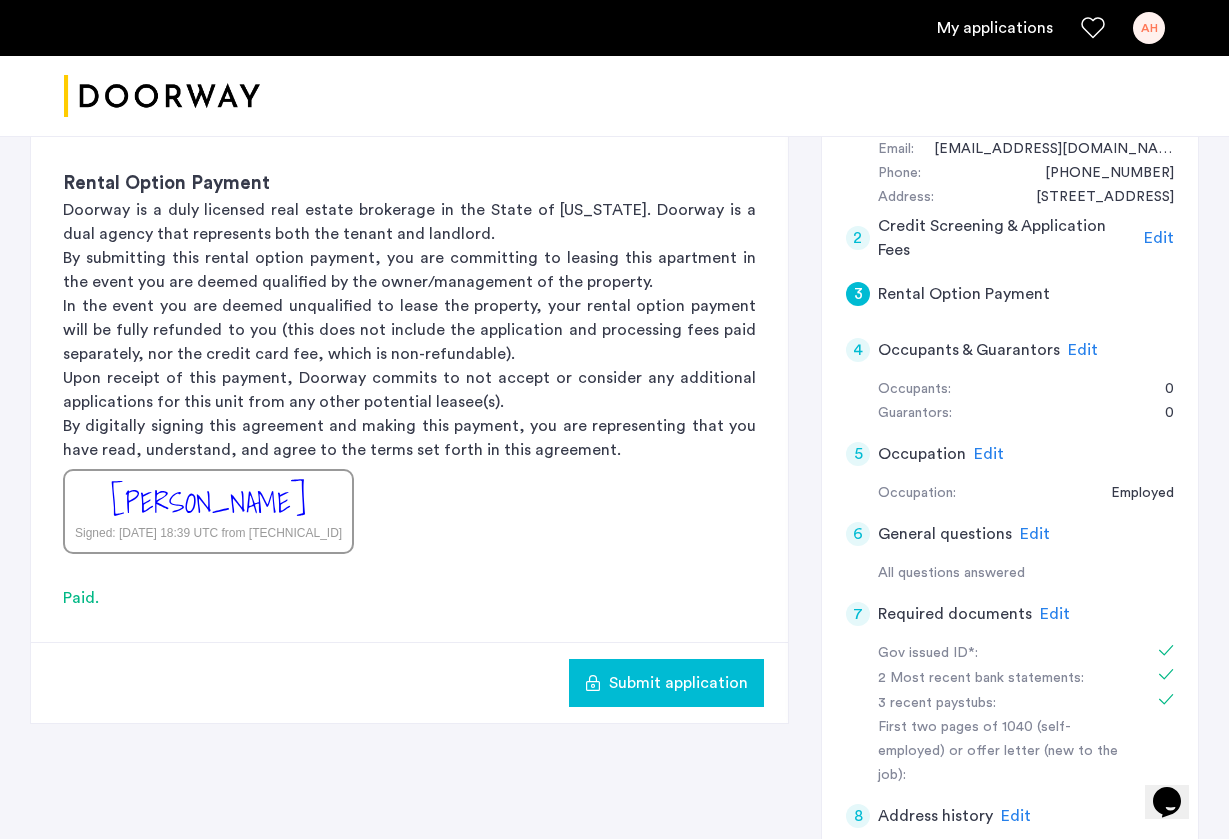 scroll, scrollTop: 342, scrollLeft: 0, axis: vertical 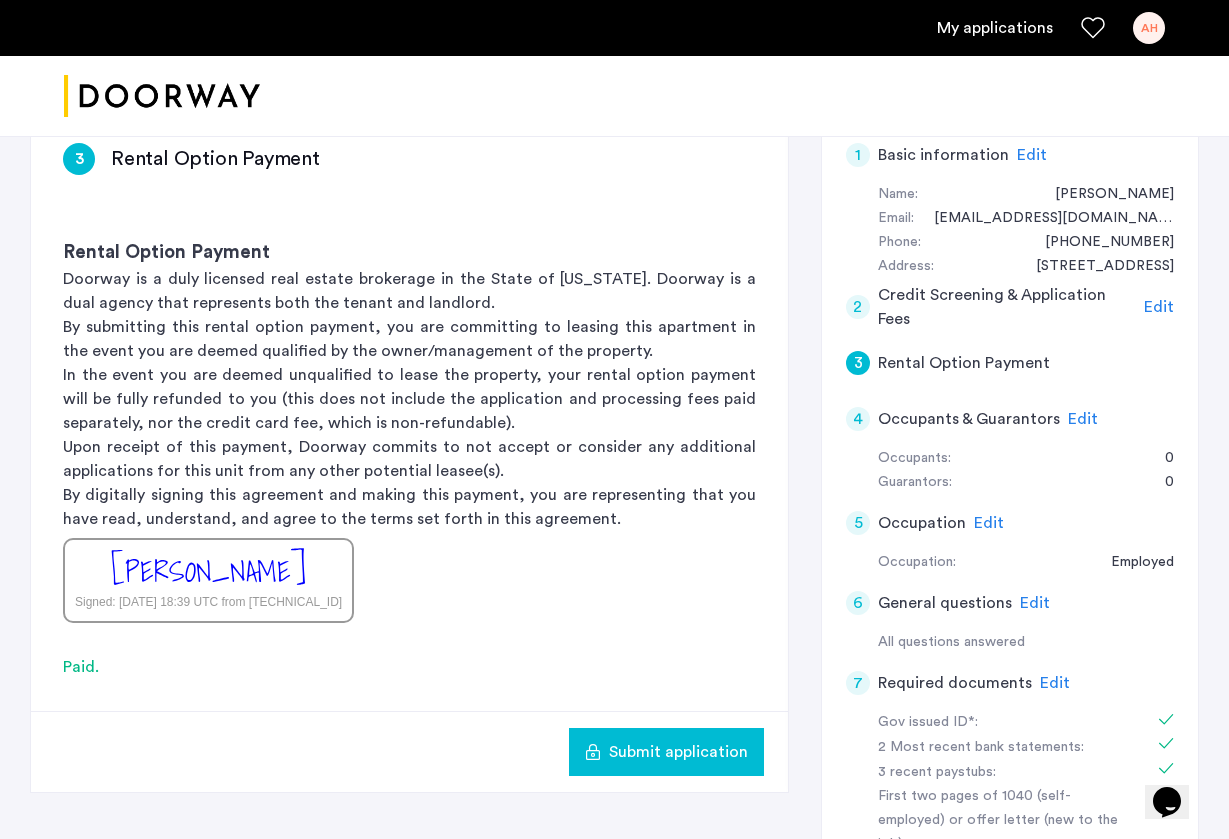 click on "Submit application" 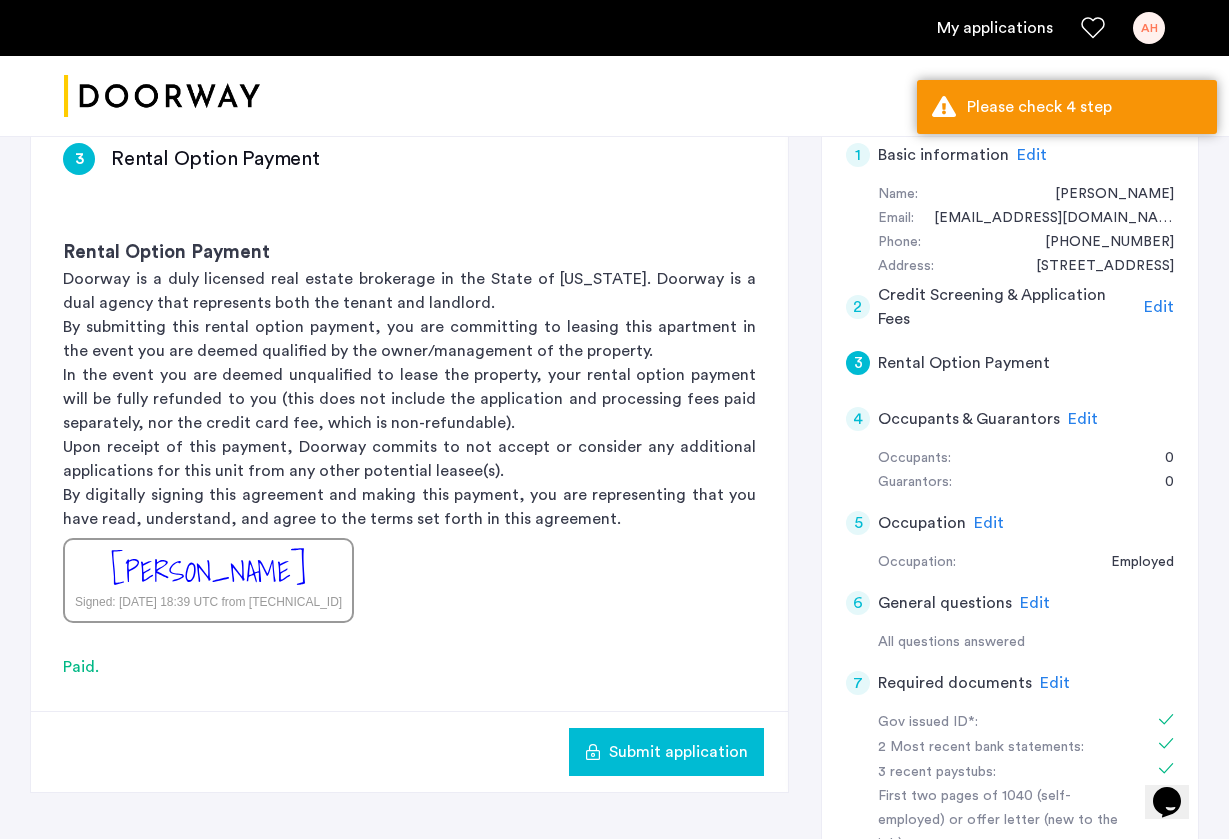click on "Edit" 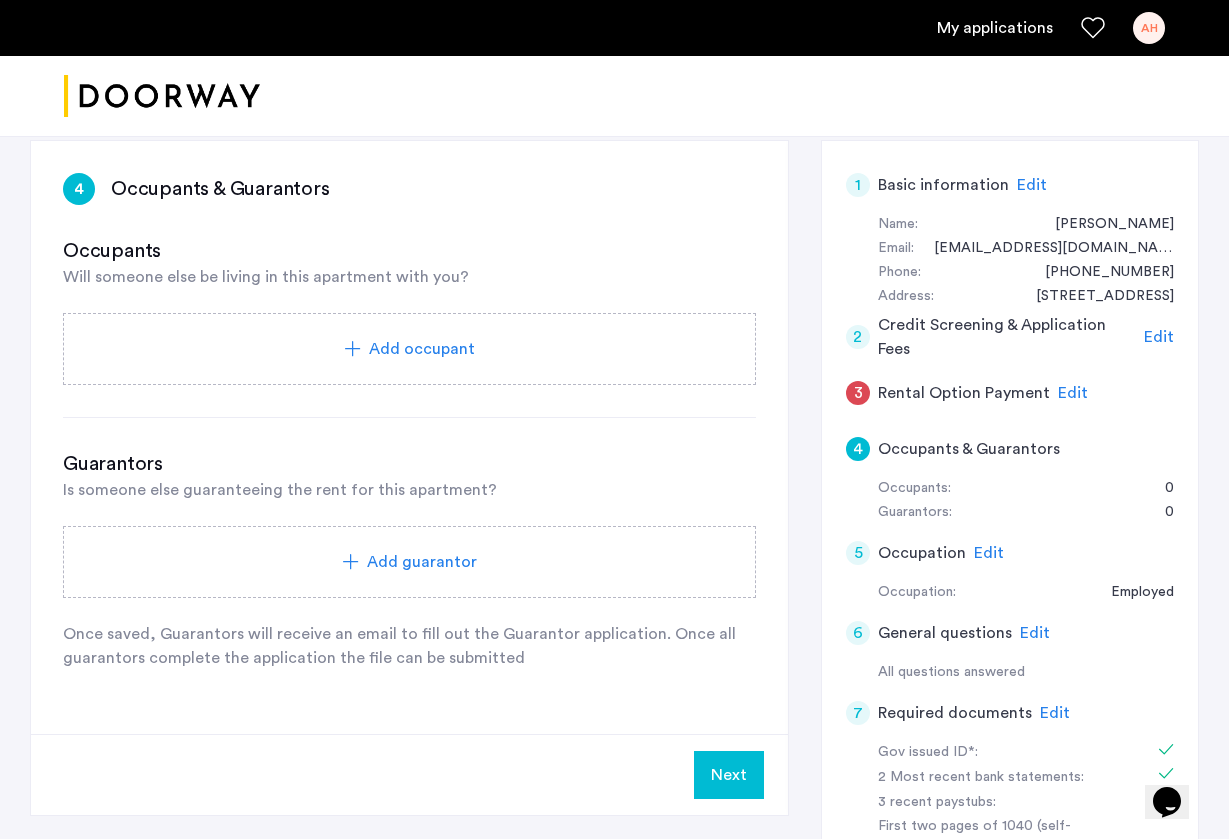 scroll, scrollTop: 324, scrollLeft: 0, axis: vertical 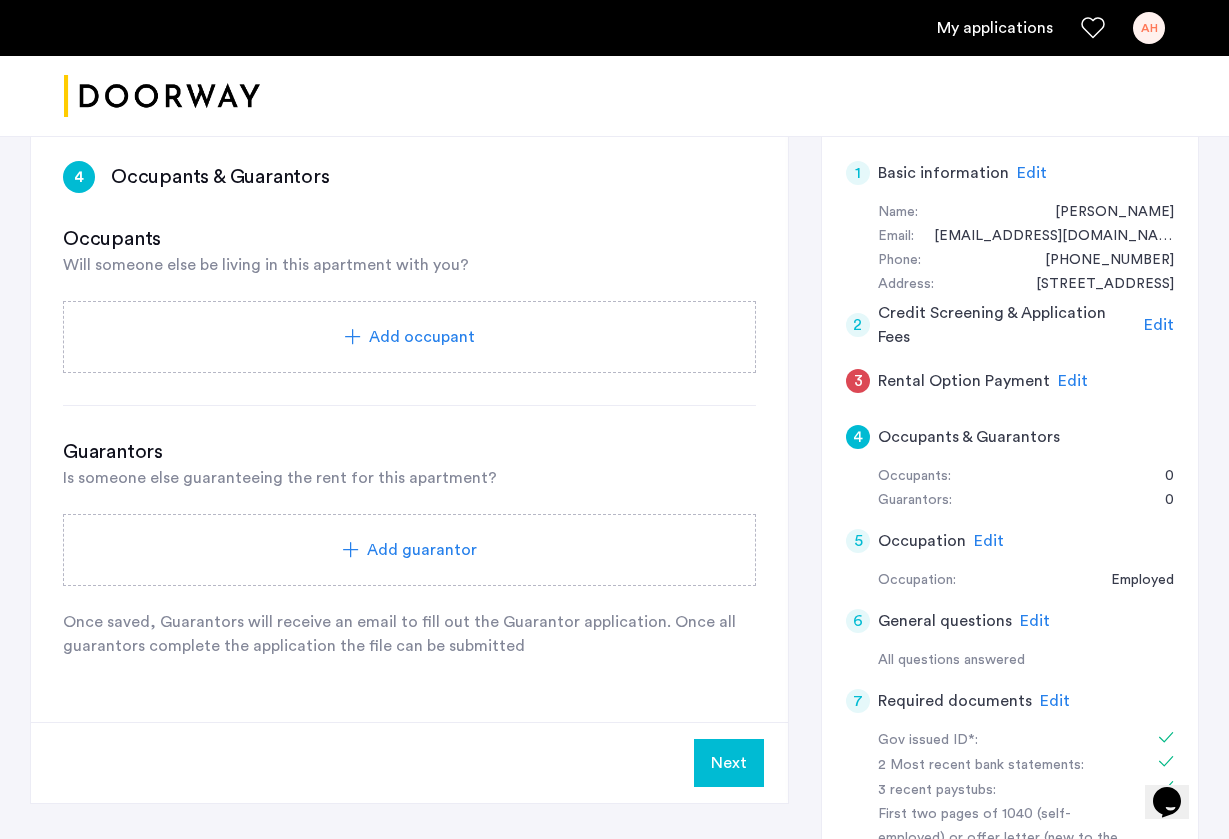 click on "Next" 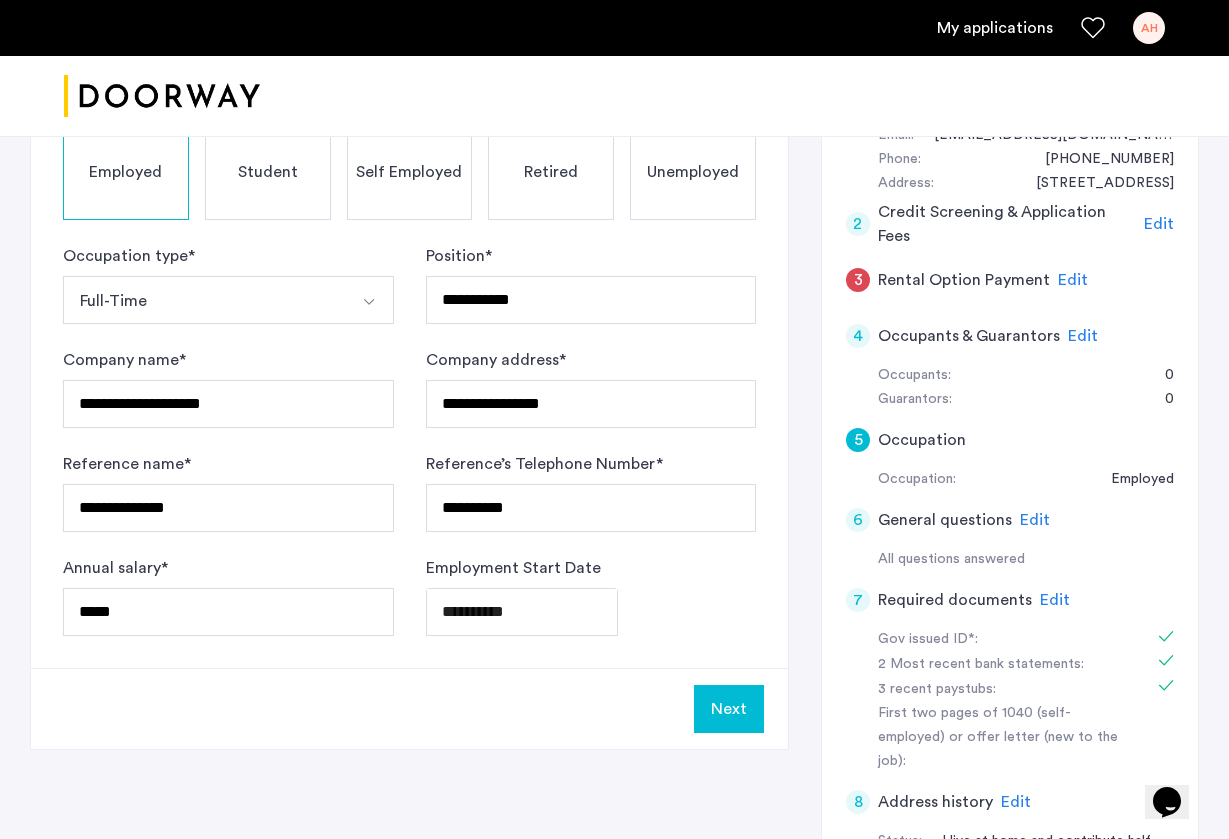 scroll, scrollTop: 430, scrollLeft: 0, axis: vertical 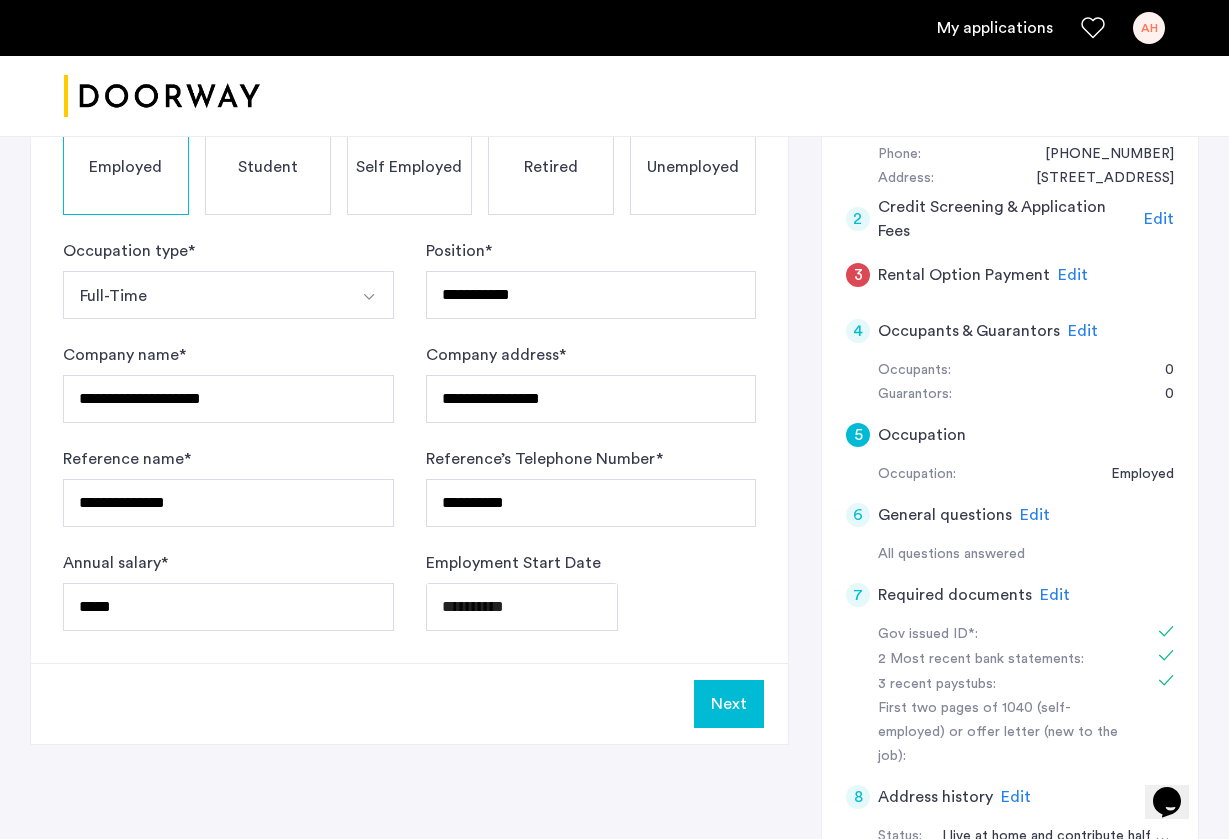 click on "Next" 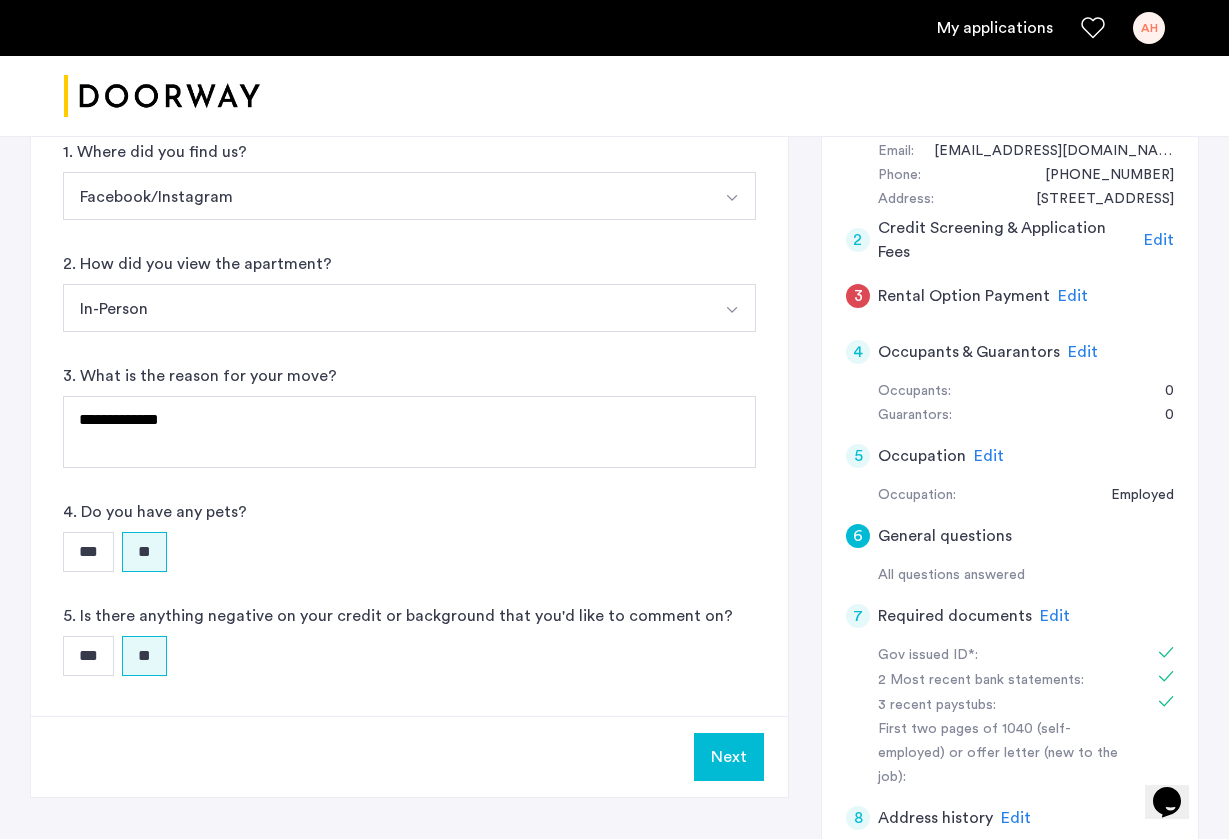 scroll, scrollTop: 416, scrollLeft: 0, axis: vertical 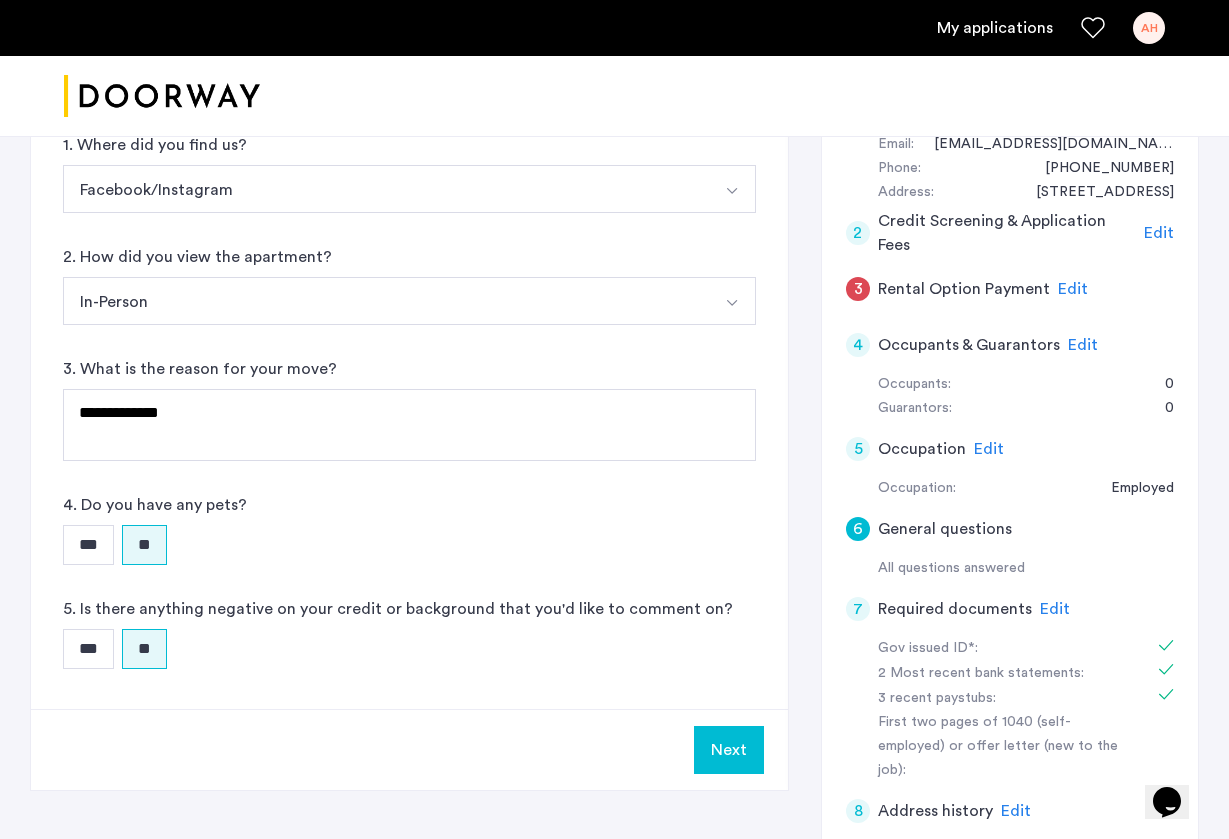 click on "Edit" 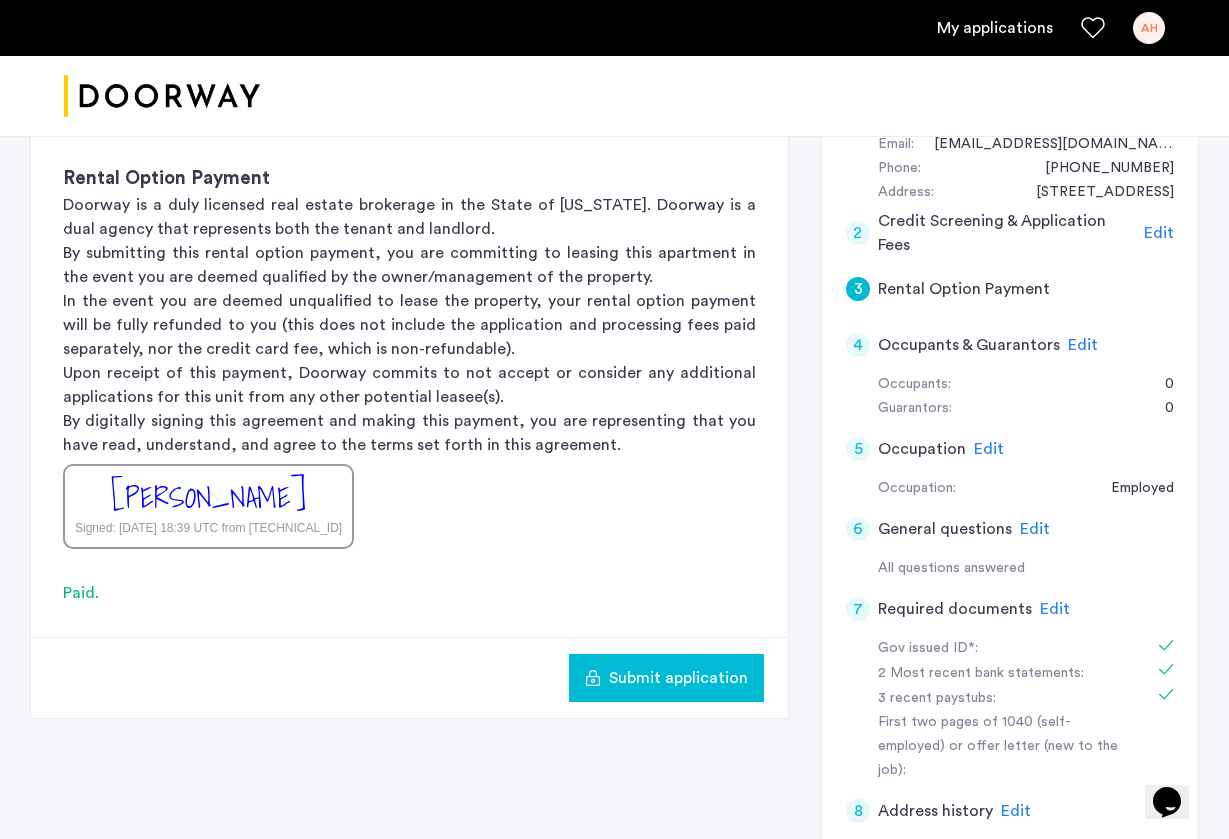 click on "Submit application" 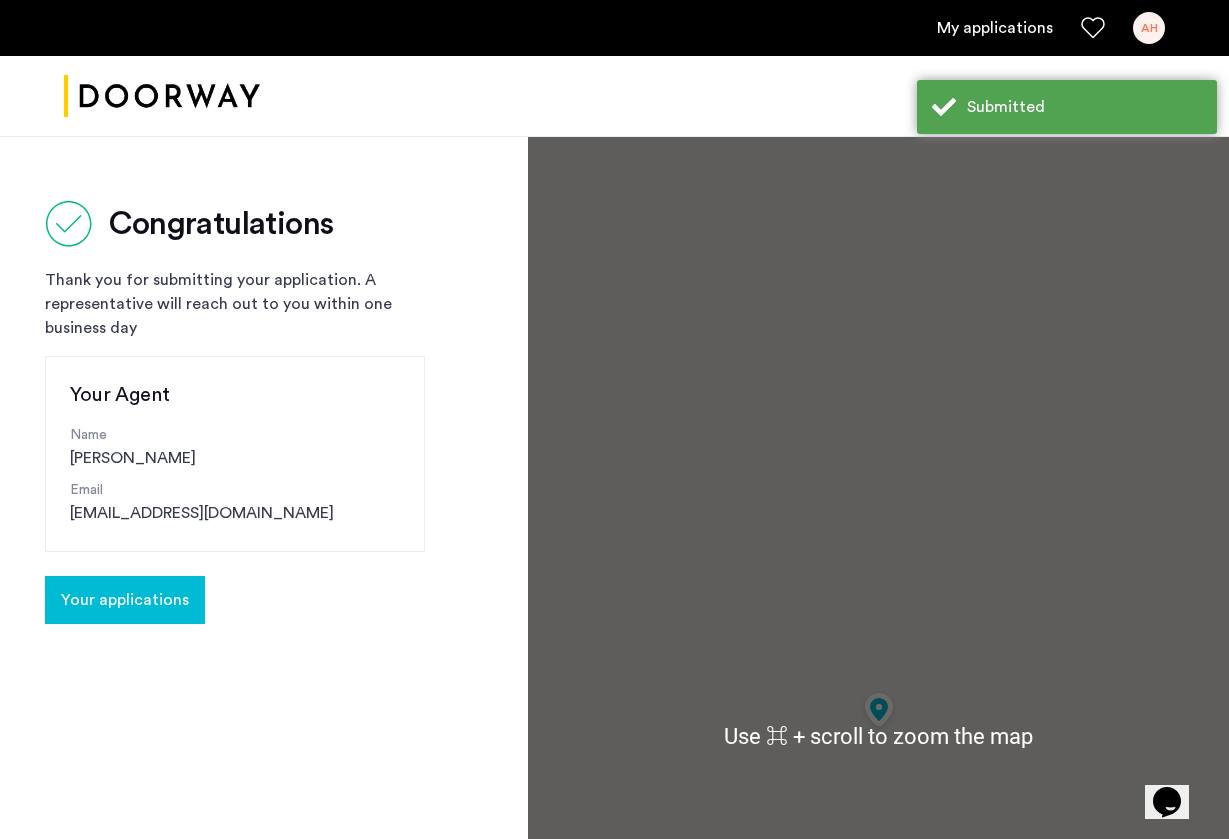 scroll, scrollTop: 0, scrollLeft: 0, axis: both 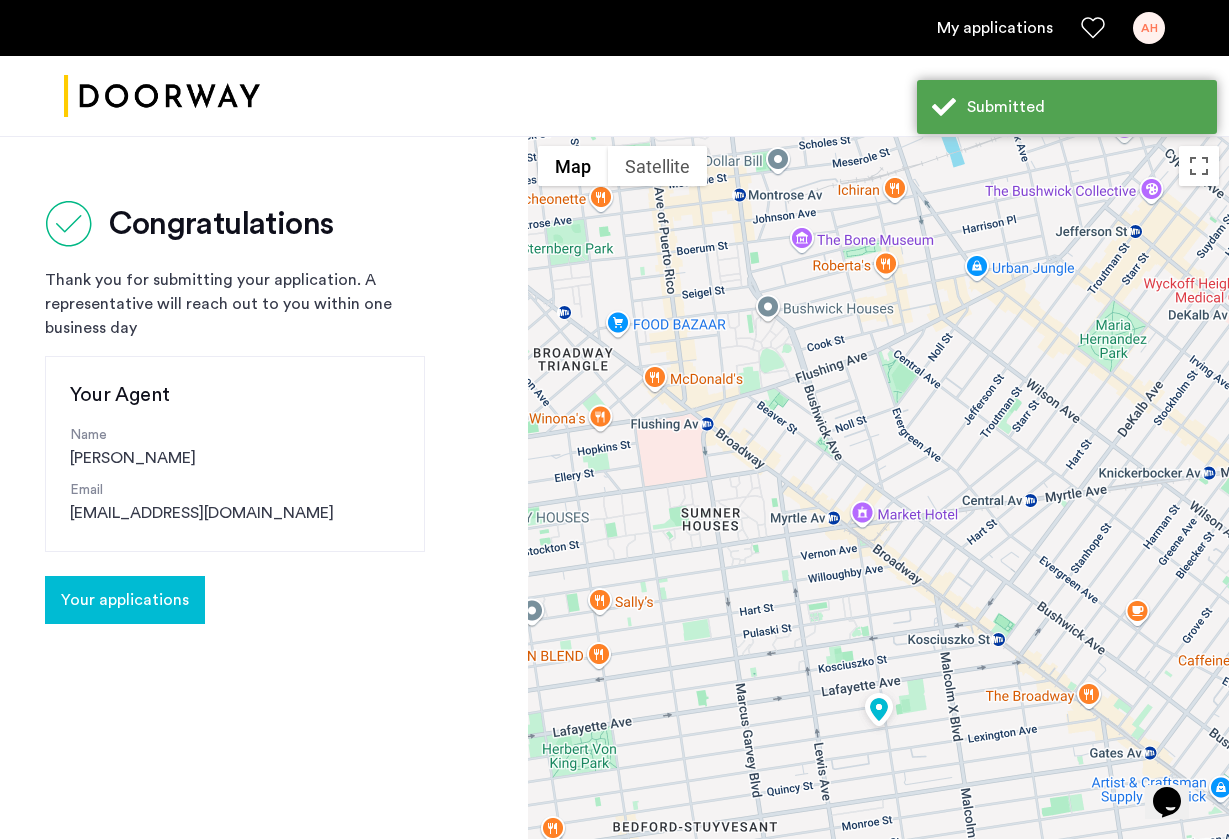 click on "Your applications" 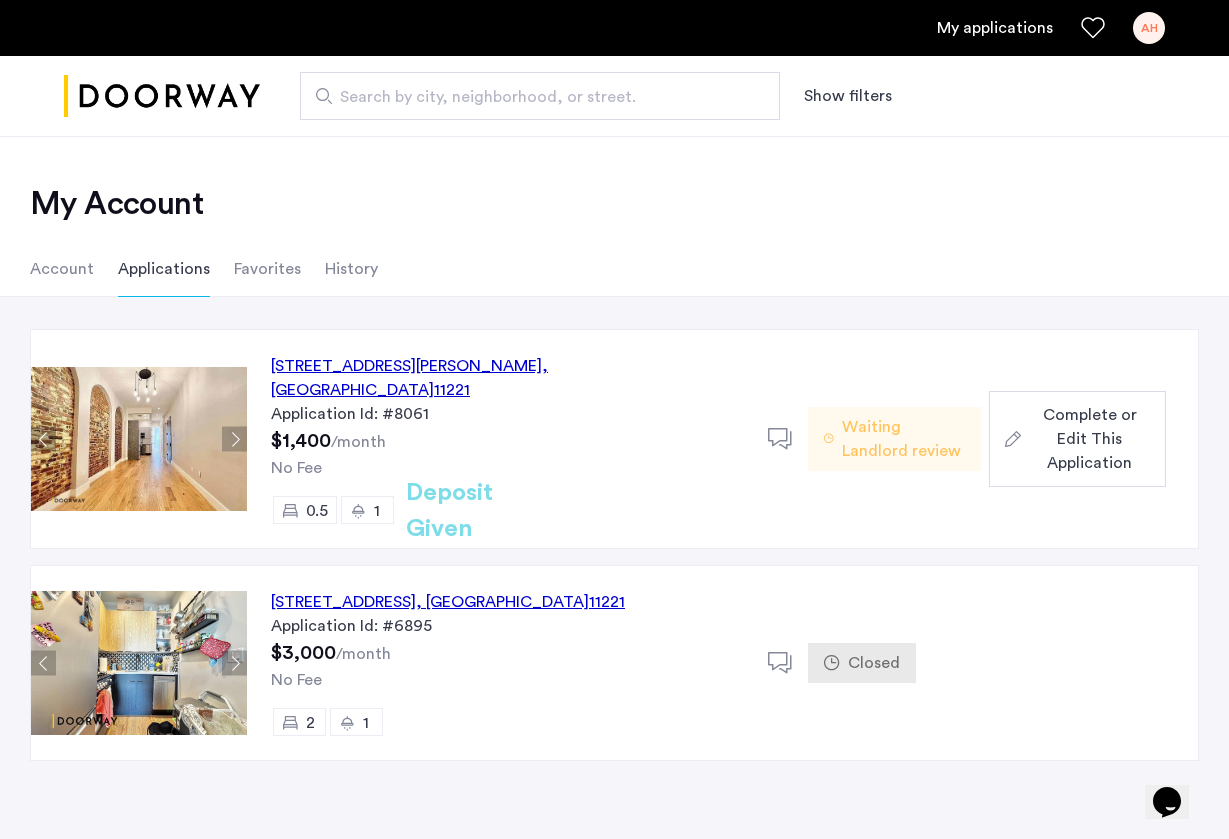 click on "1" 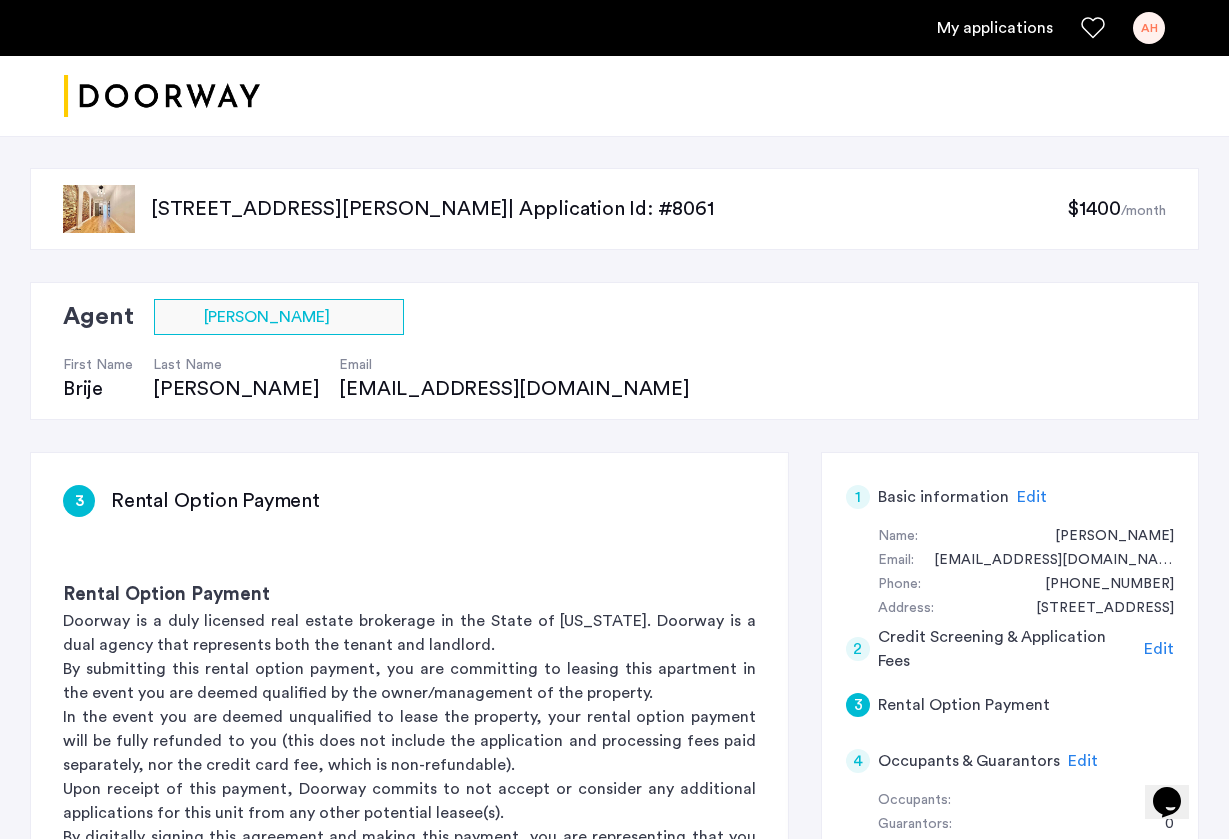 click at bounding box center [162, 96] 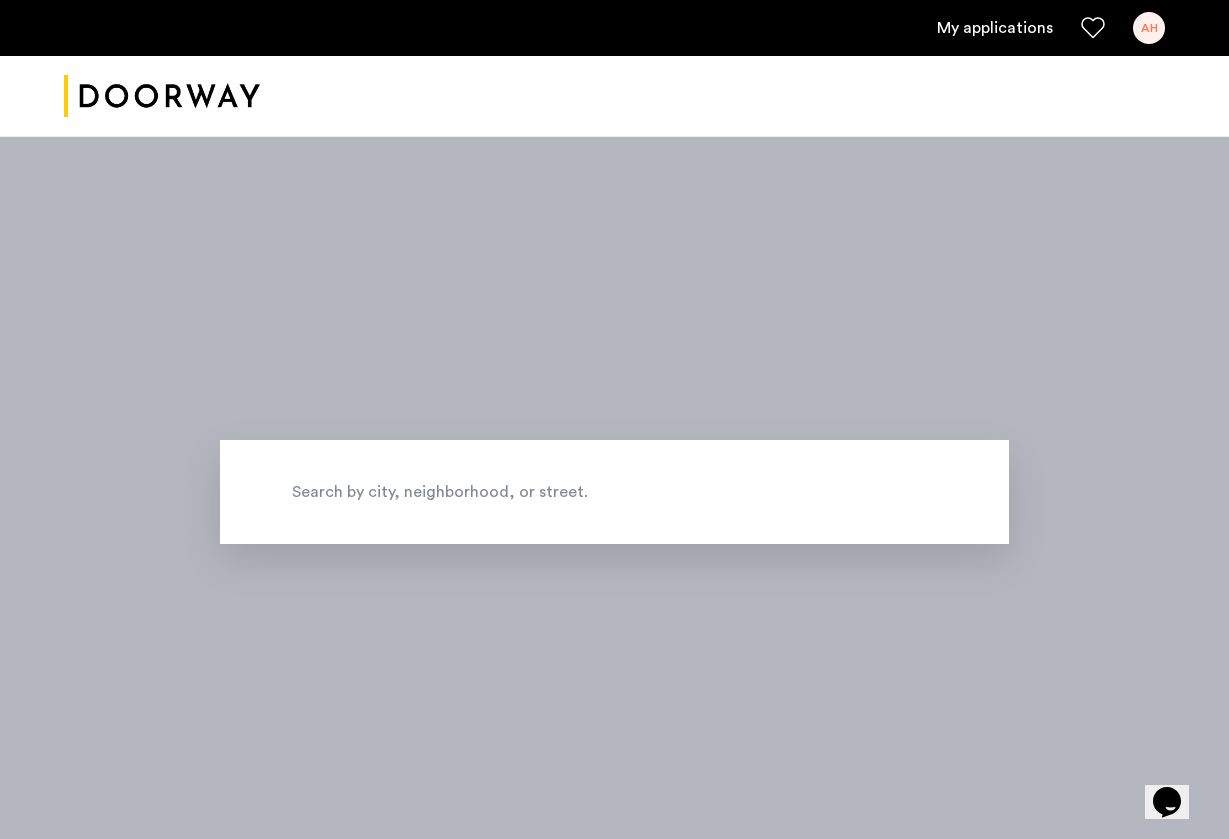 click on "Search by city, neighborhood, or street." 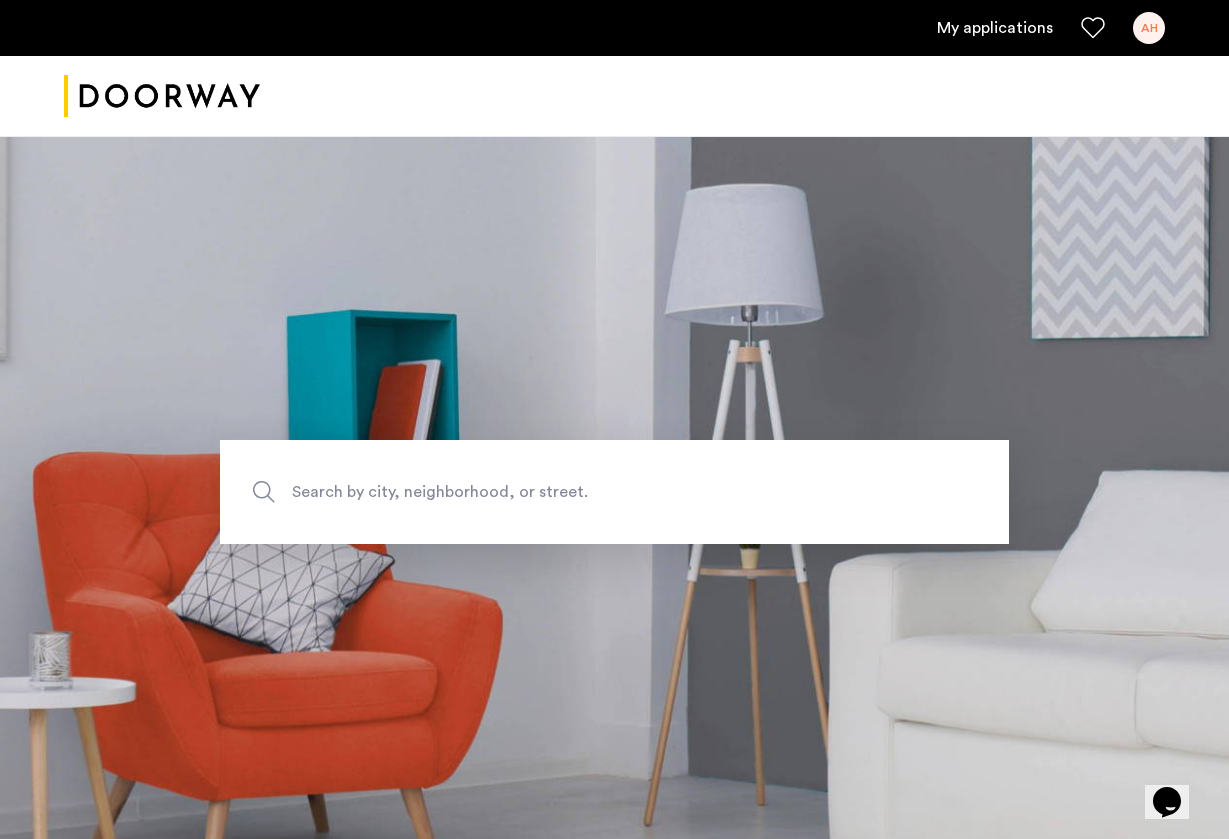 click on "Search by city, neighborhood, or street." at bounding box center [614, 492] 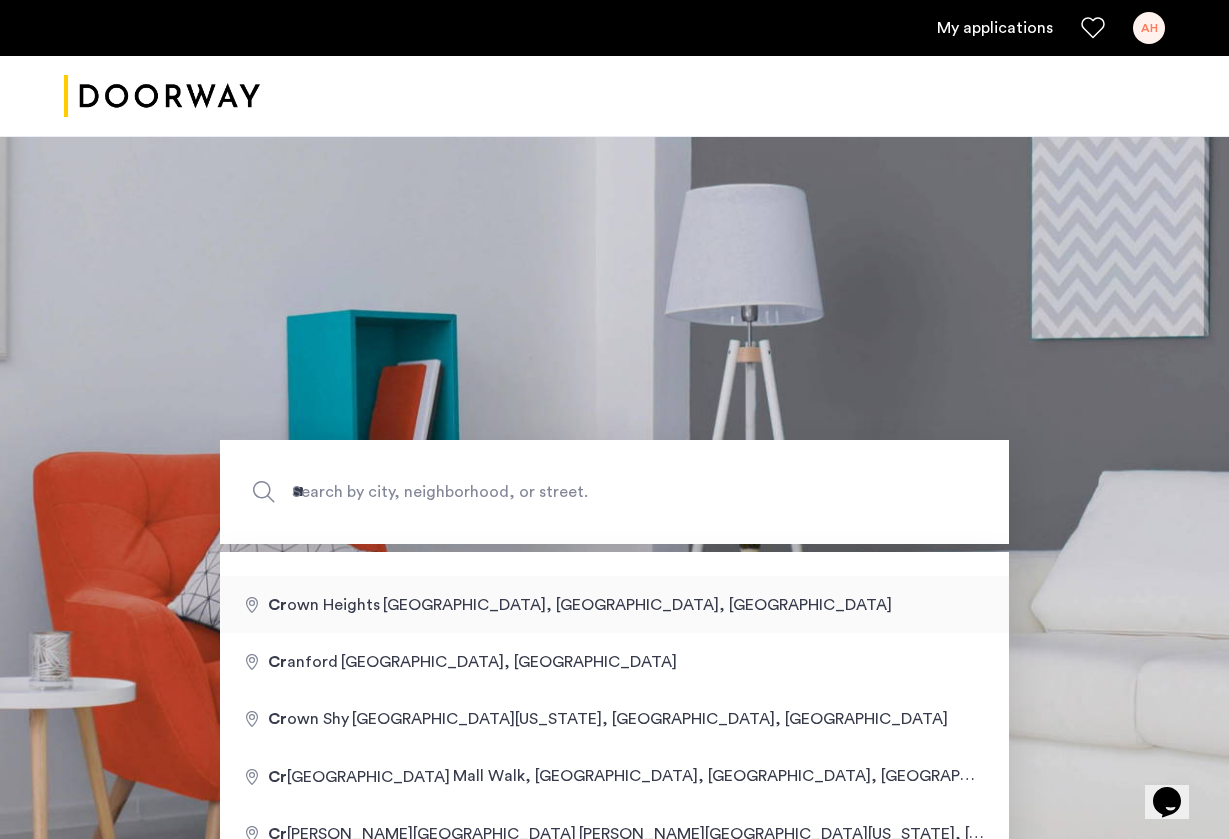type on "**********" 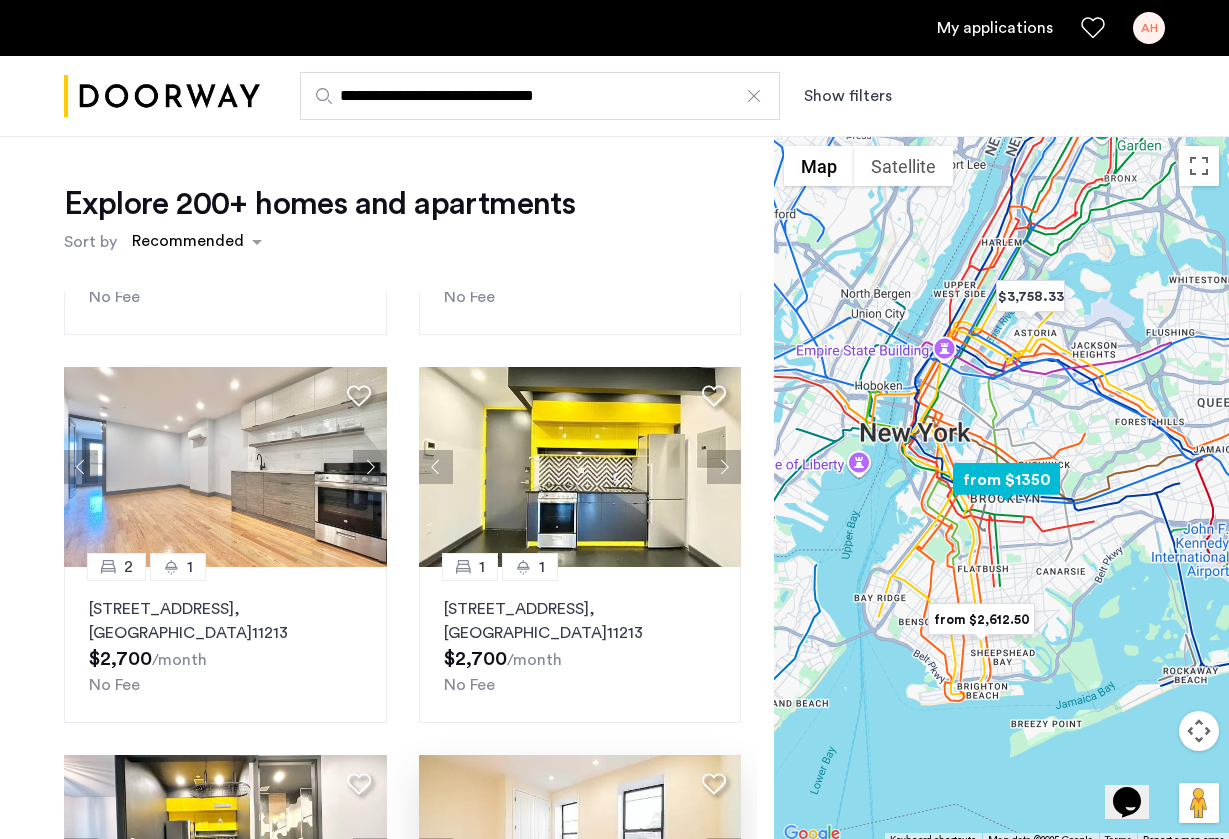 scroll, scrollTop: 288, scrollLeft: 0, axis: vertical 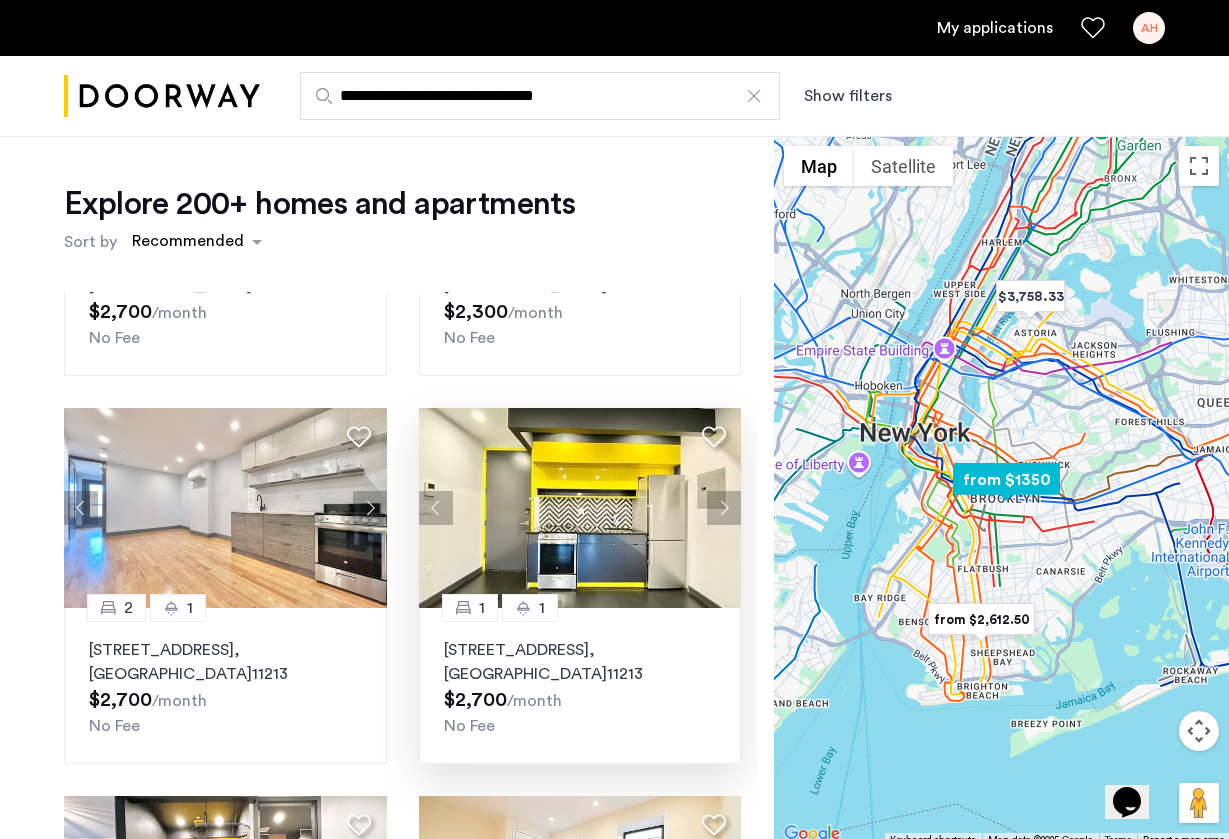 click 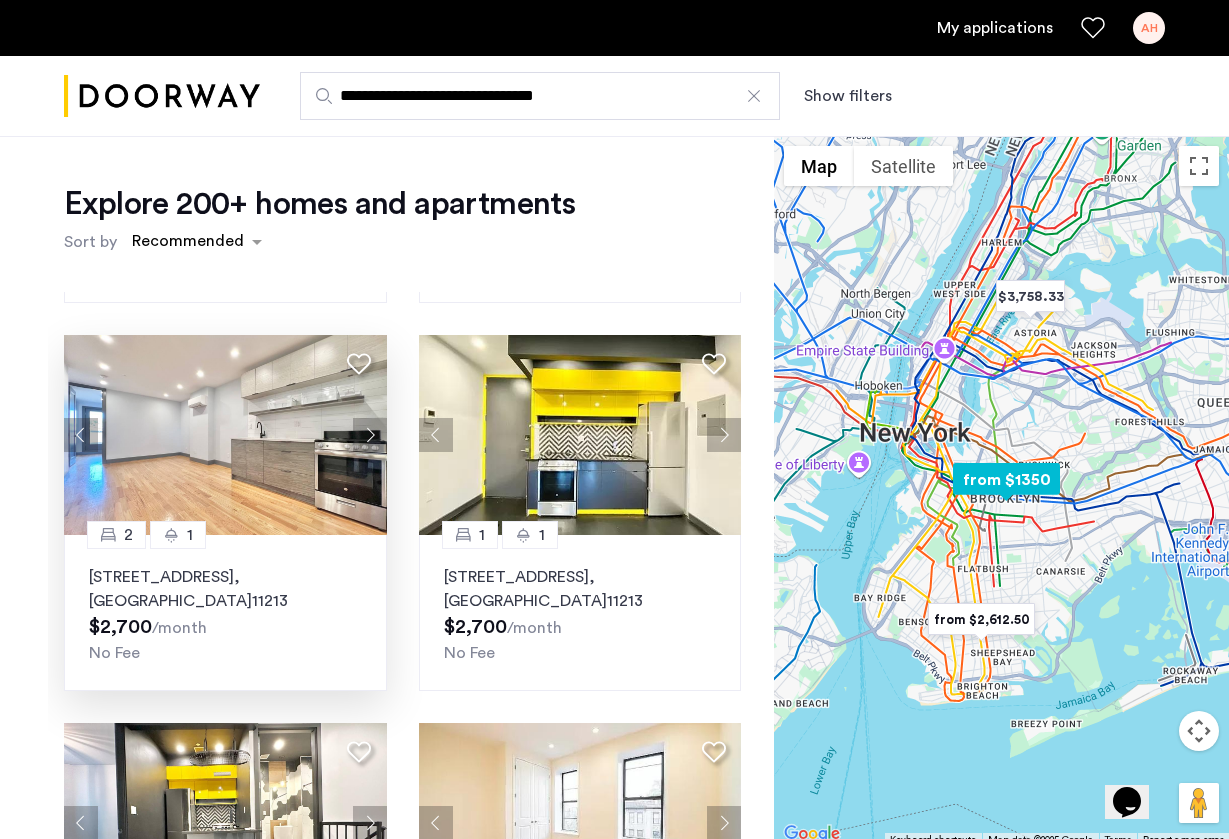 scroll, scrollTop: 365, scrollLeft: 0, axis: vertical 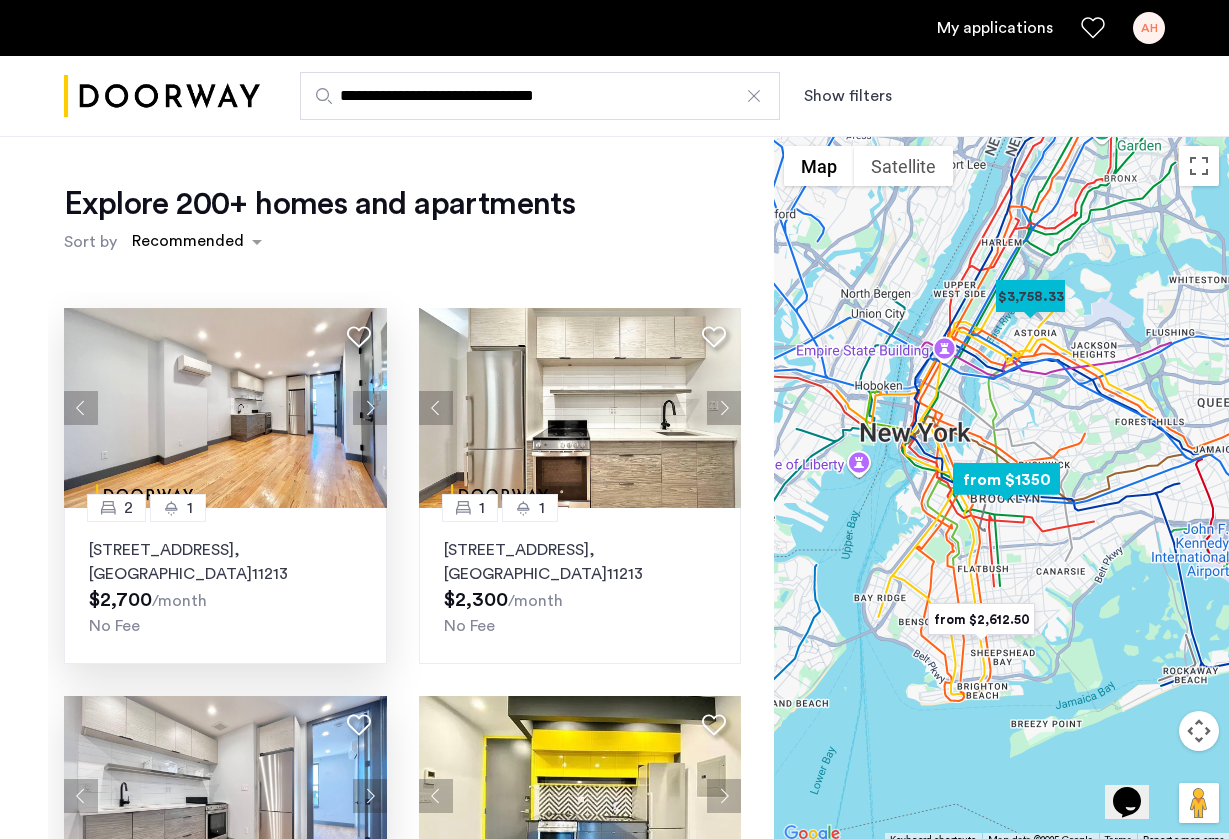click 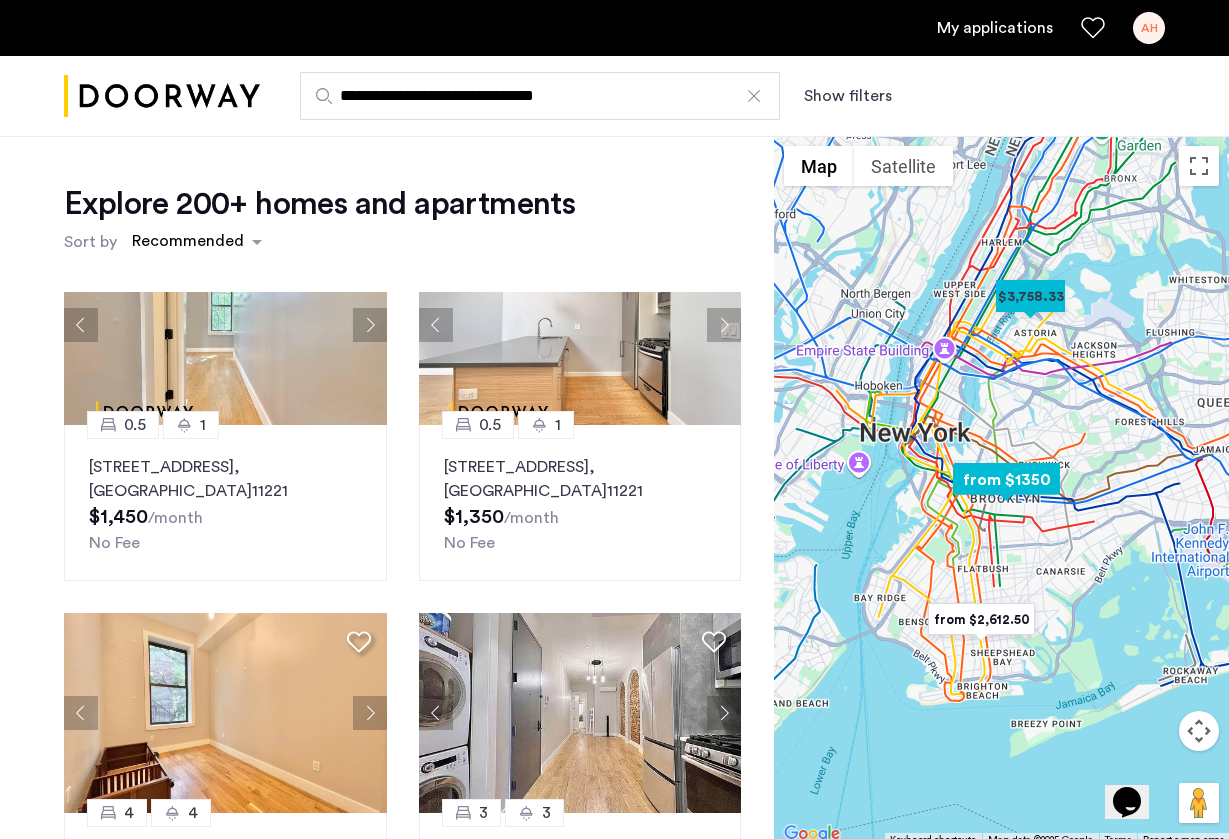 scroll, scrollTop: 1652, scrollLeft: 0, axis: vertical 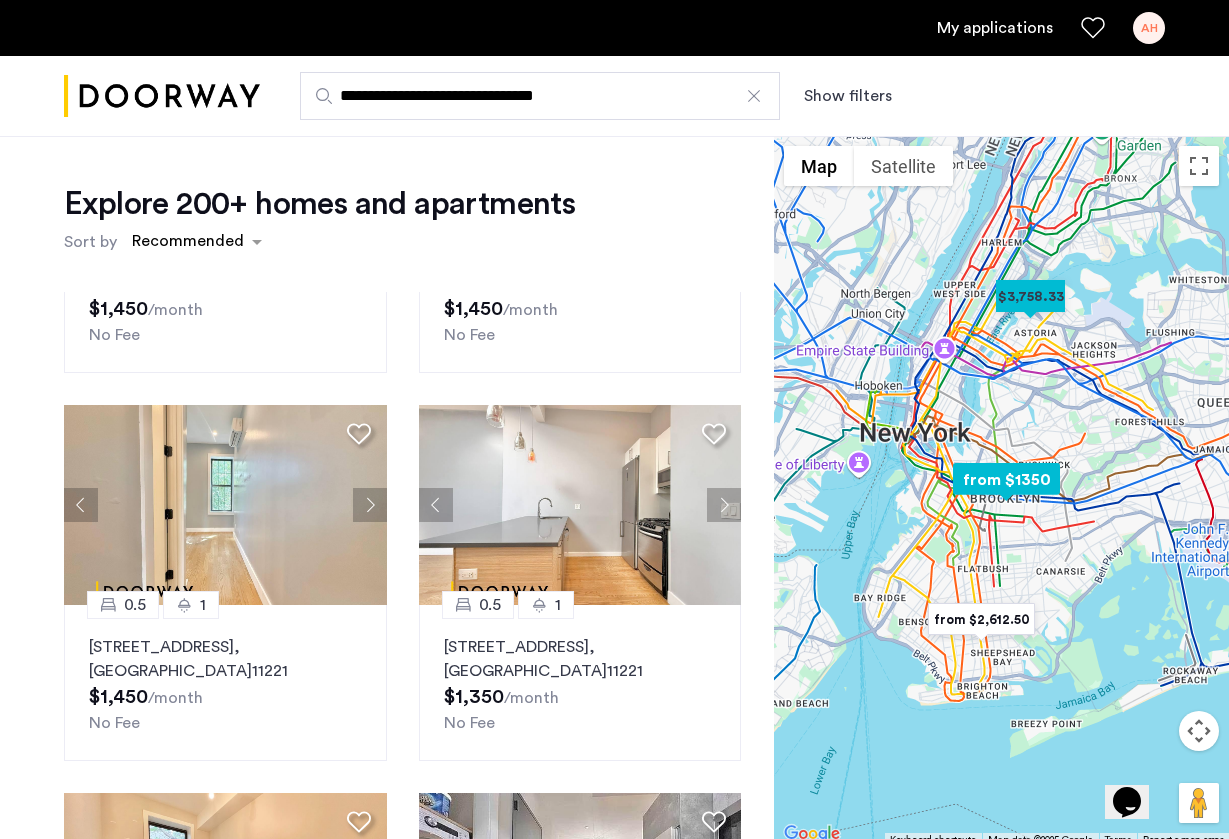 click 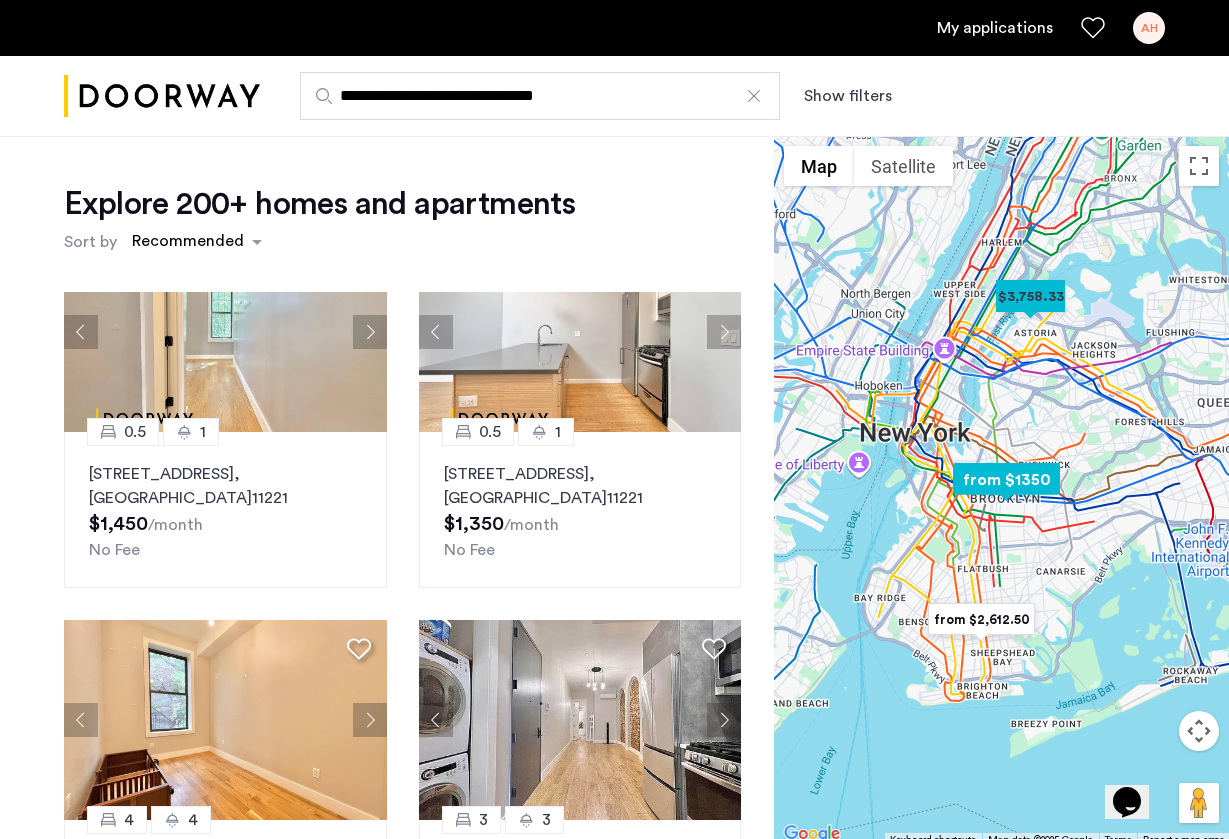 scroll, scrollTop: 1650, scrollLeft: 0, axis: vertical 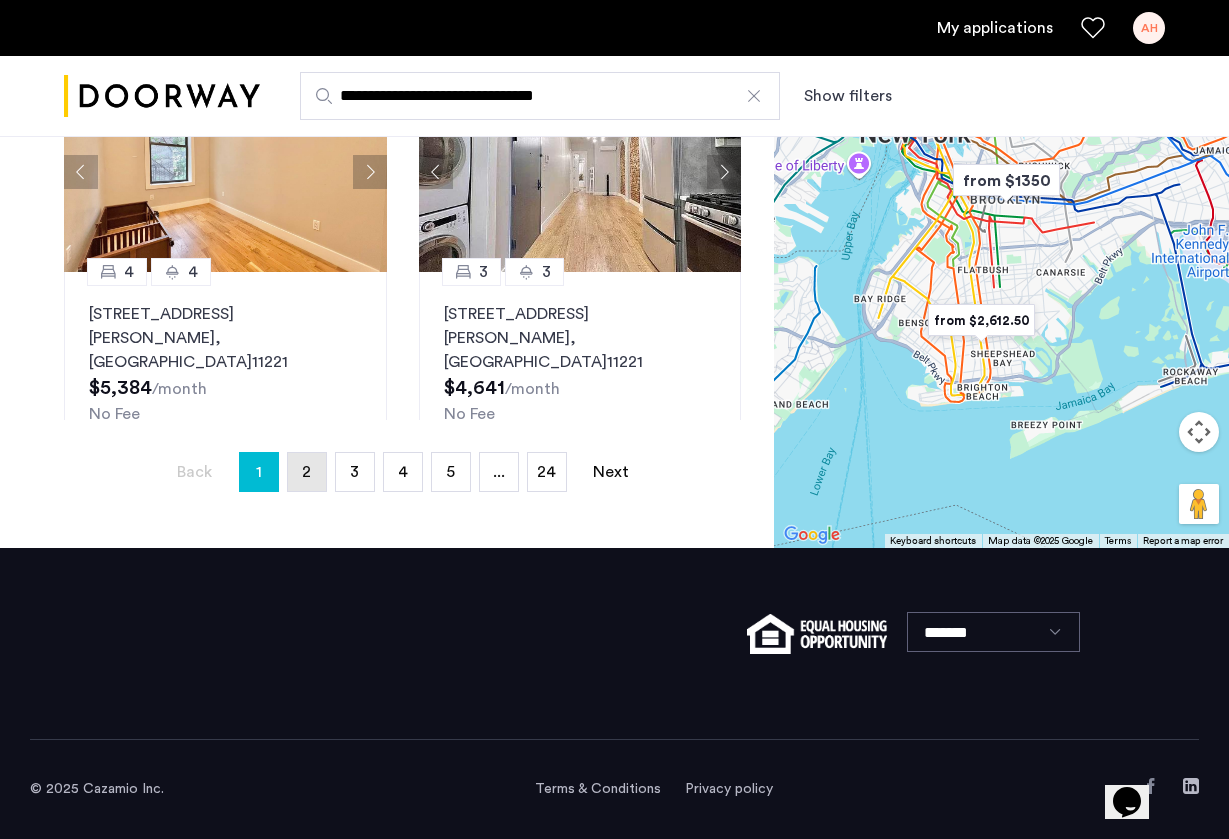 click on "page  2" at bounding box center [307, 472] 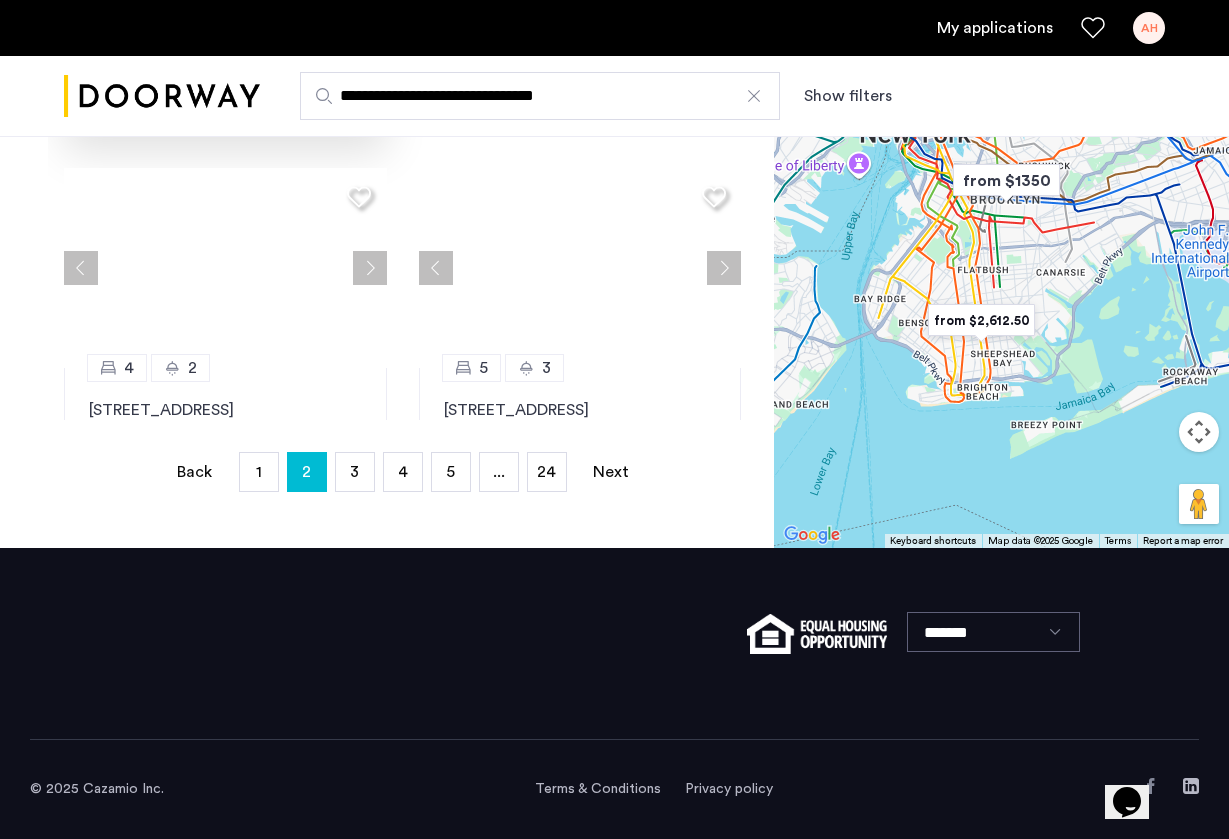 scroll, scrollTop: 0, scrollLeft: 0, axis: both 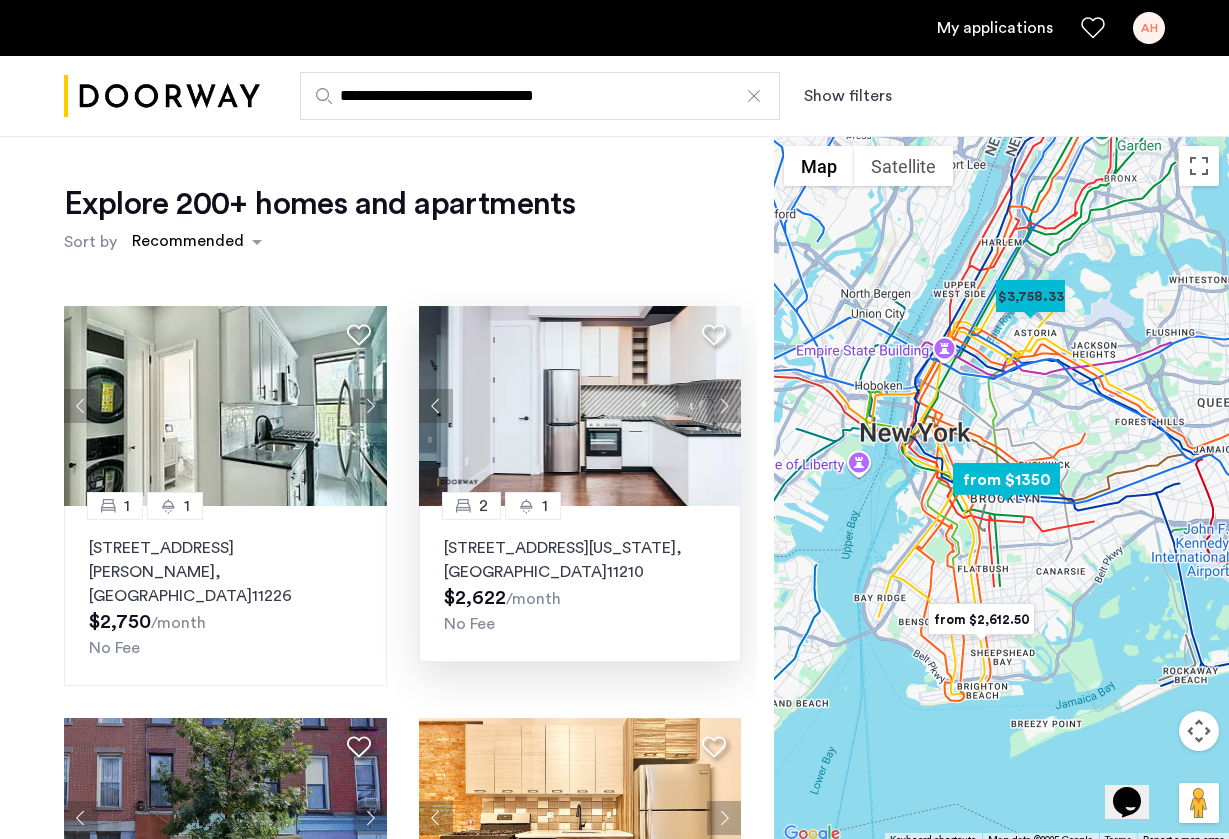 click 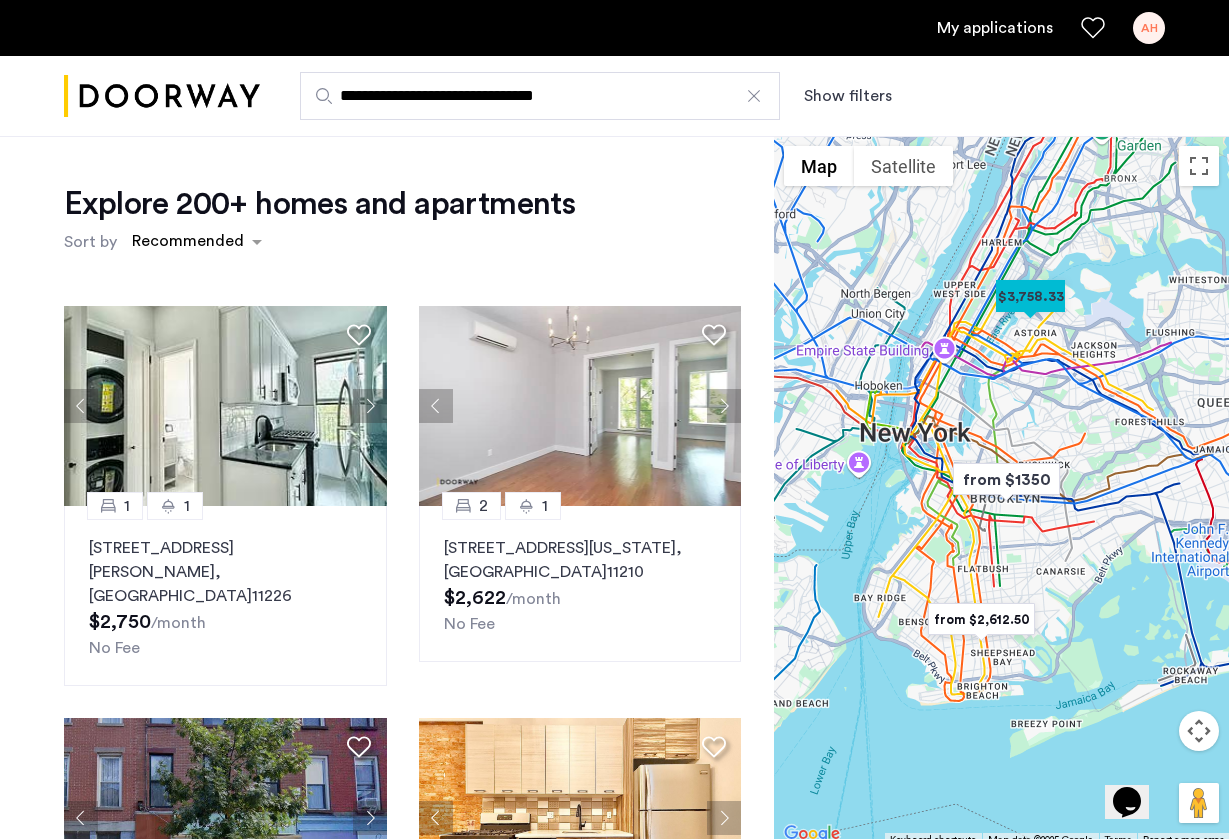 click on "Explore 200+ homes and apartments  Sort by Recommended" 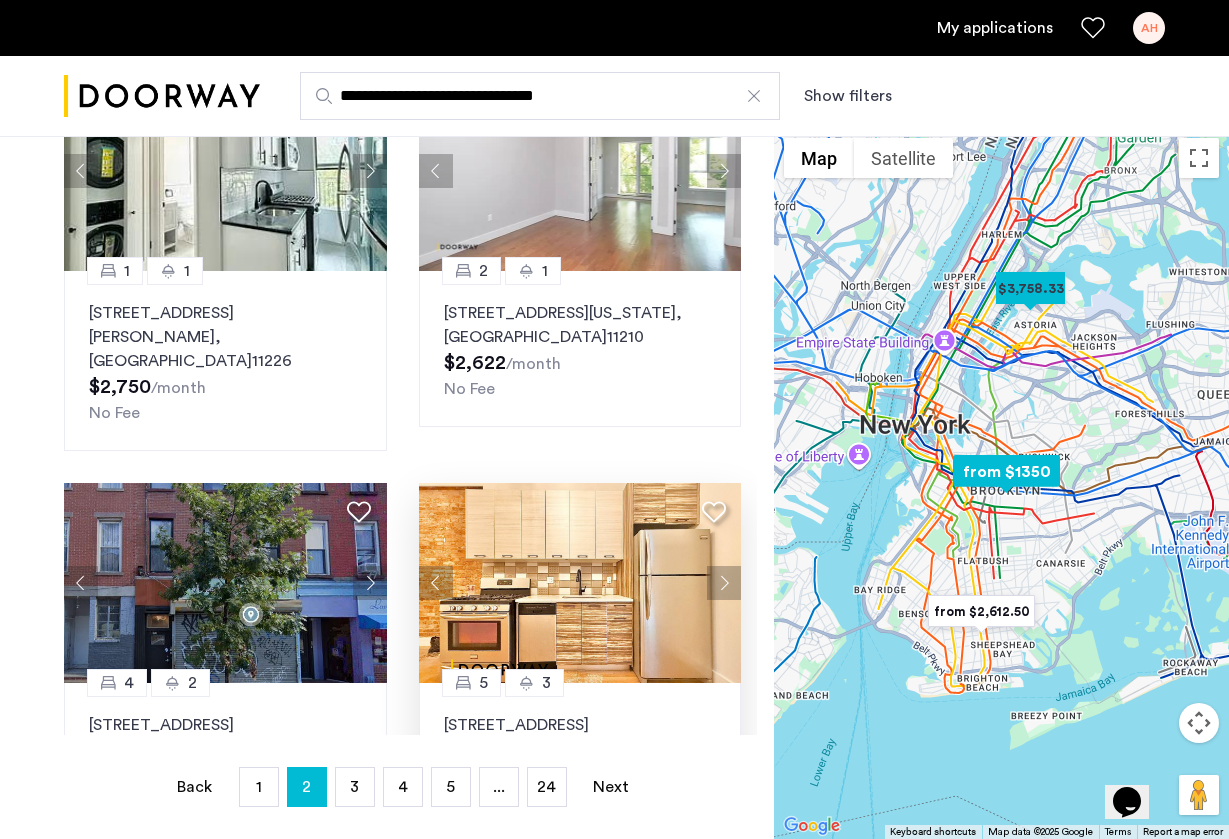 scroll, scrollTop: 236, scrollLeft: 0, axis: vertical 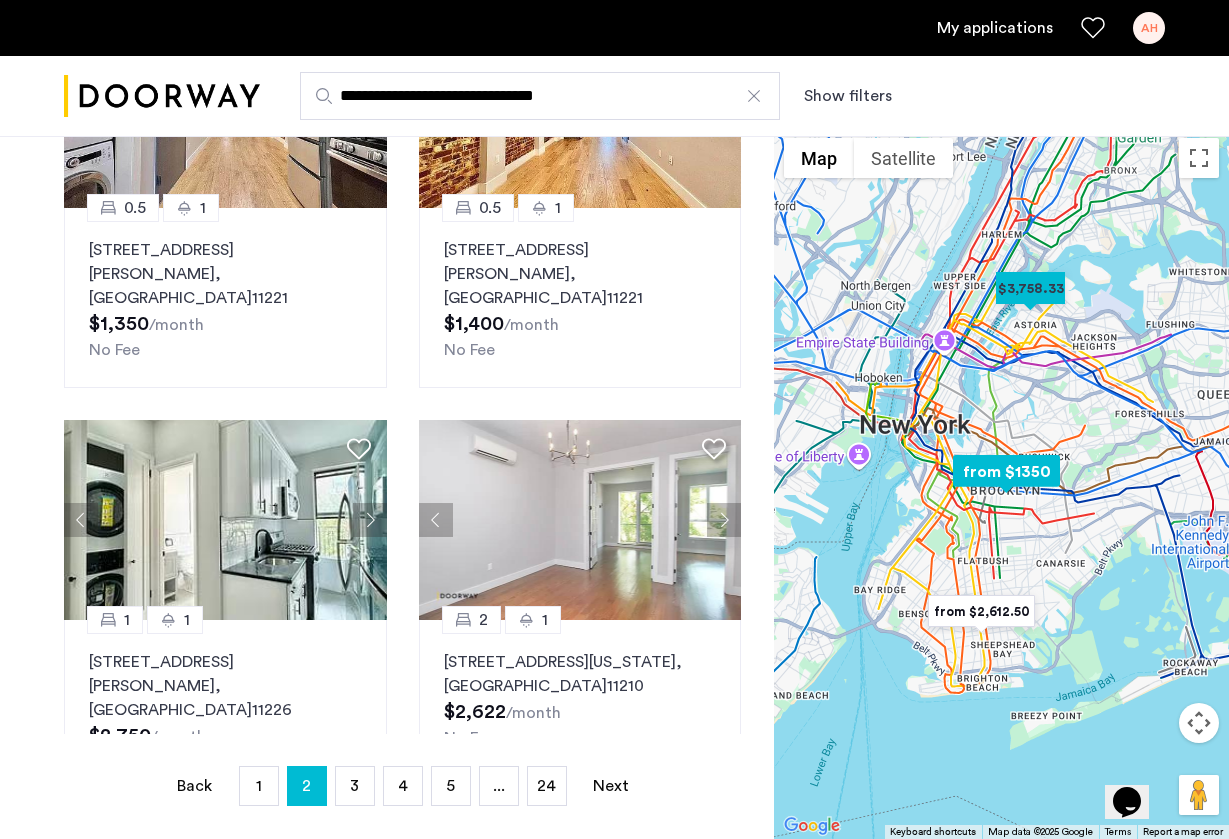 click 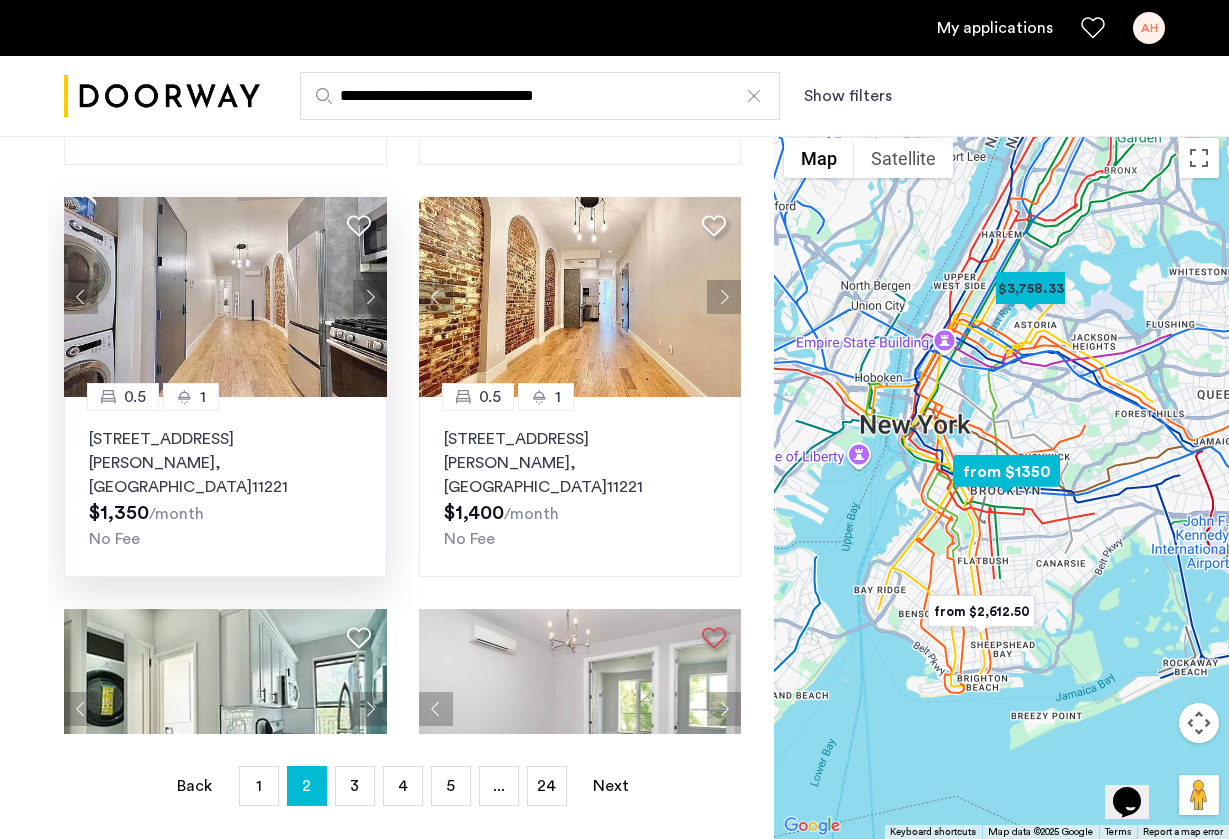 scroll, scrollTop: 1431, scrollLeft: 0, axis: vertical 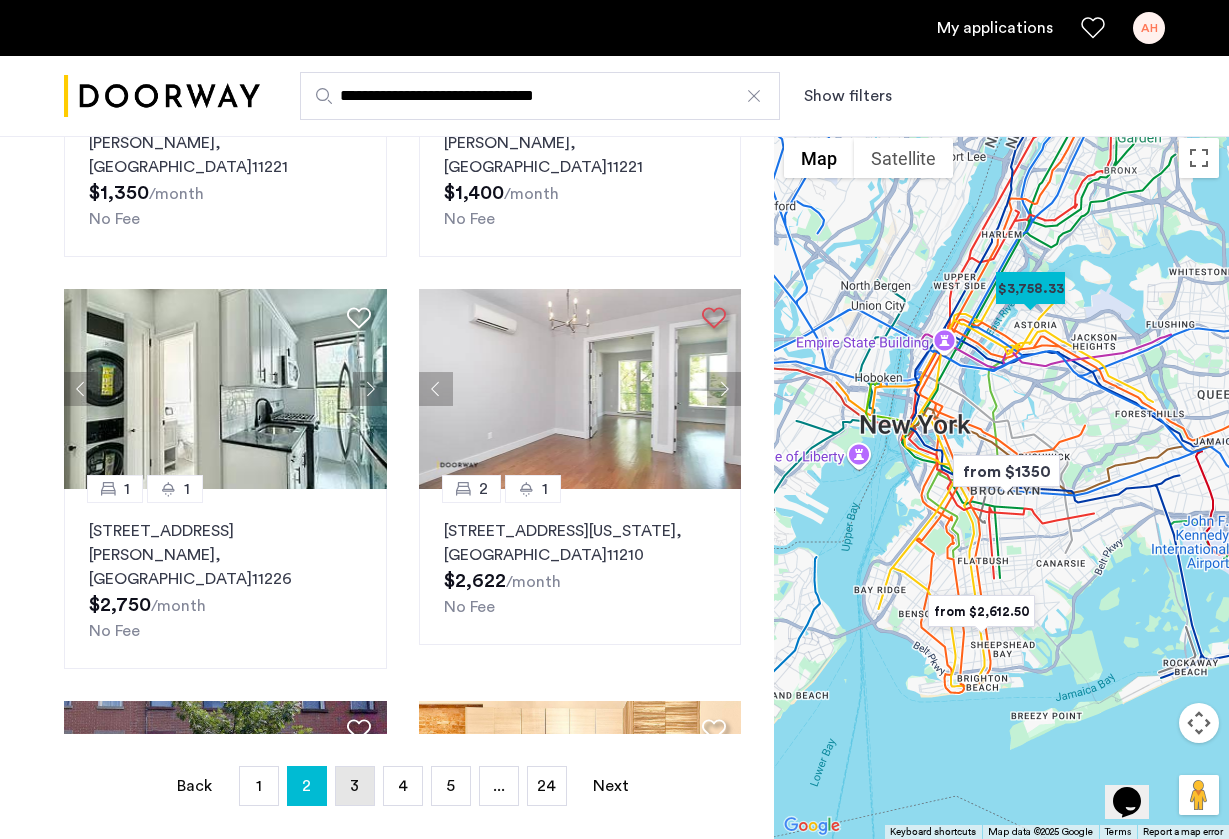 click on "3" at bounding box center [354, 786] 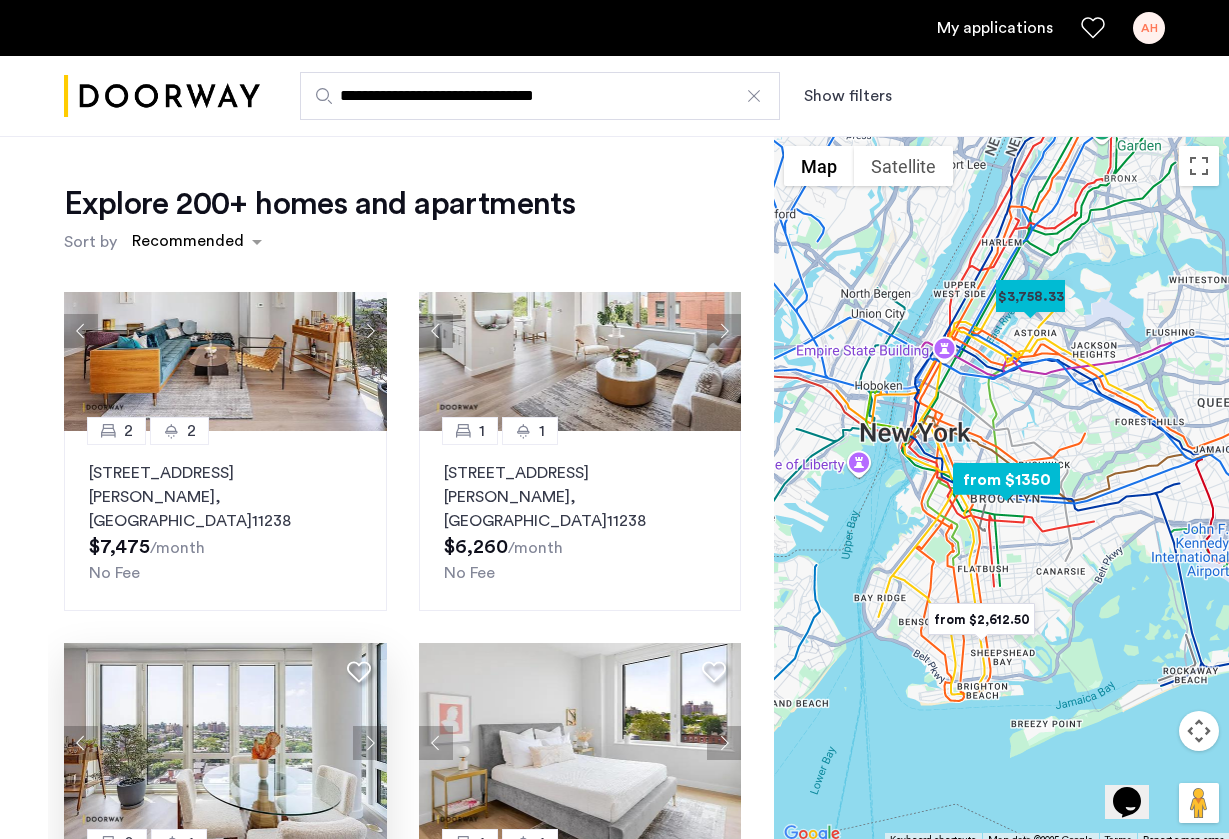 scroll, scrollTop: 1675, scrollLeft: 0, axis: vertical 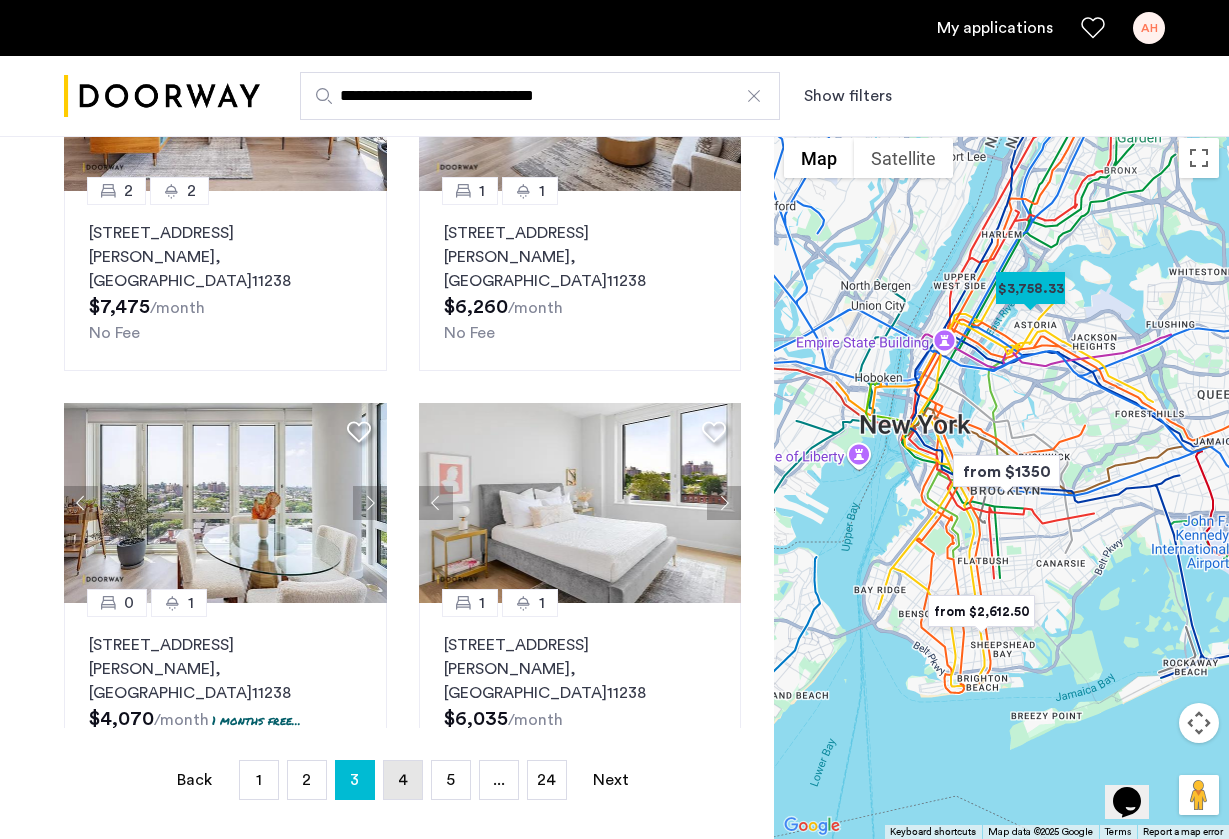 click on "page  4" at bounding box center (403, 780) 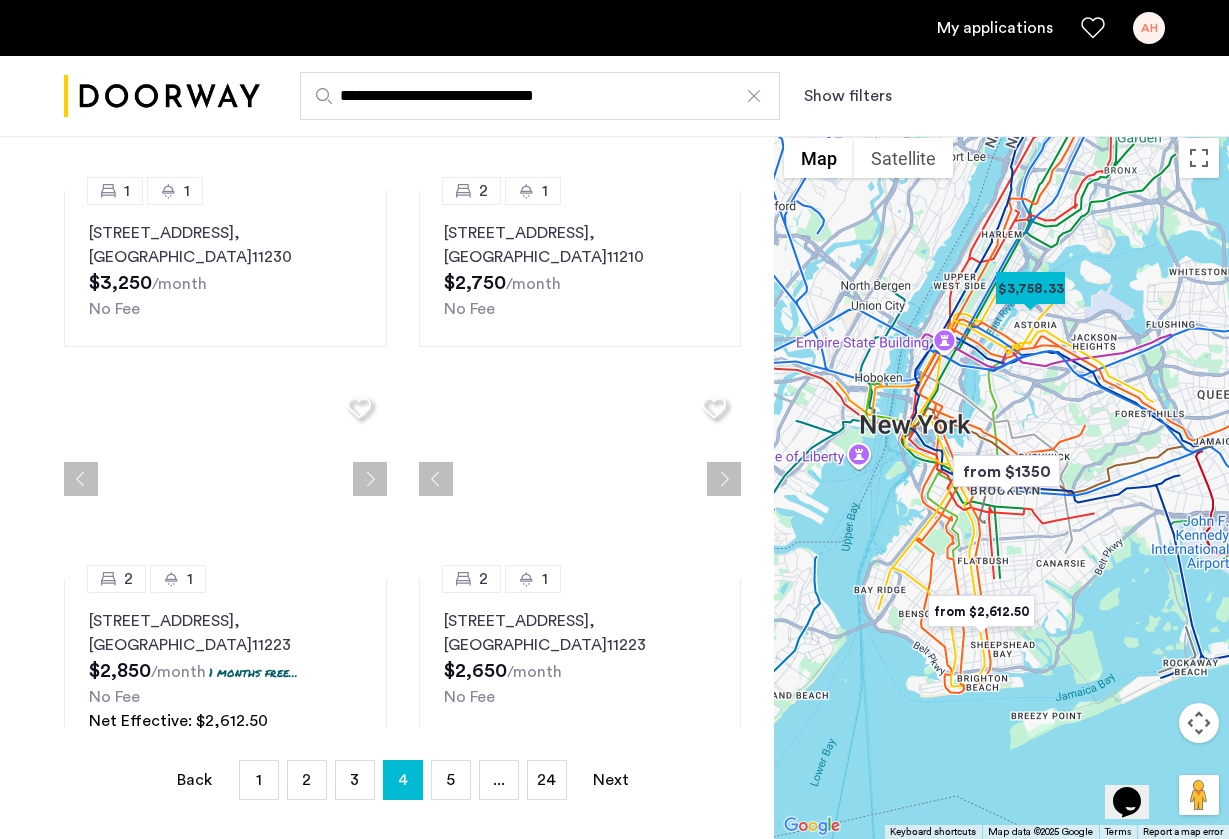 scroll, scrollTop: 0, scrollLeft: 0, axis: both 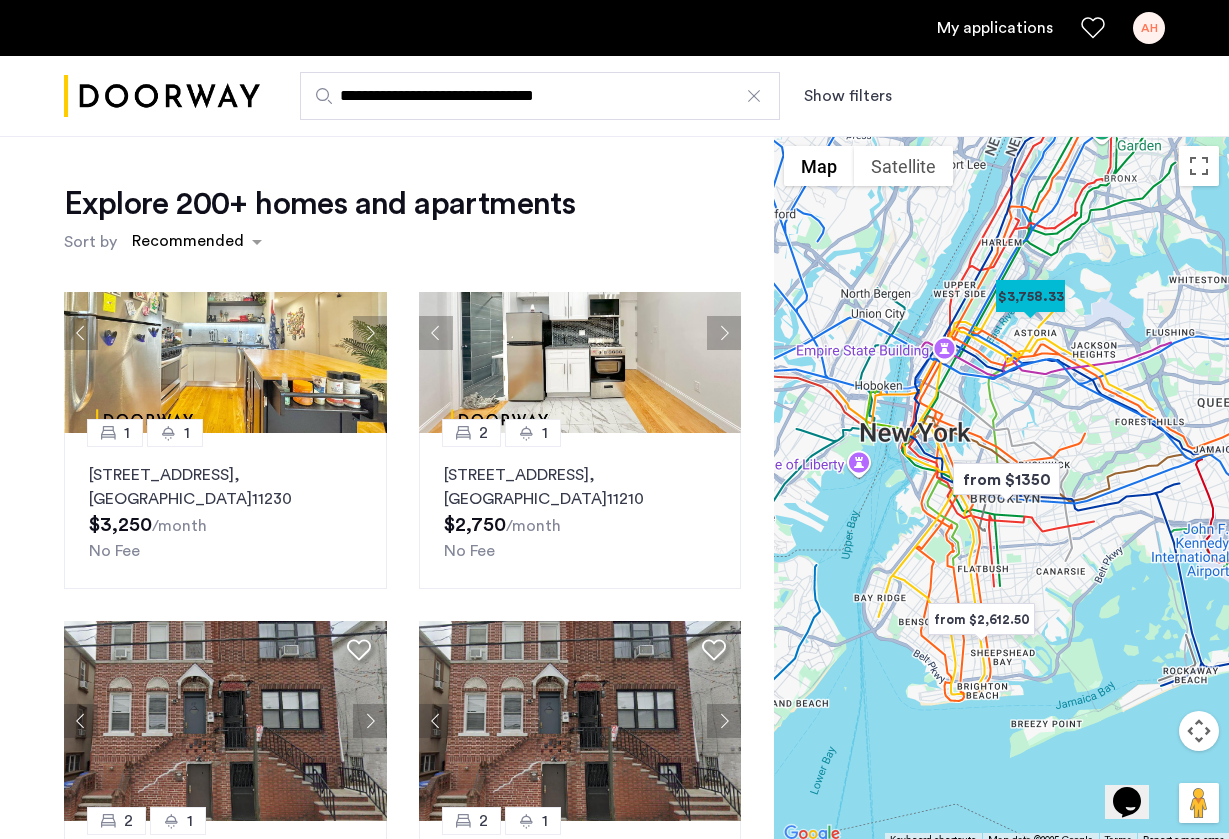 click on "Explore 200+ homes and apartments  Sort by Recommended" 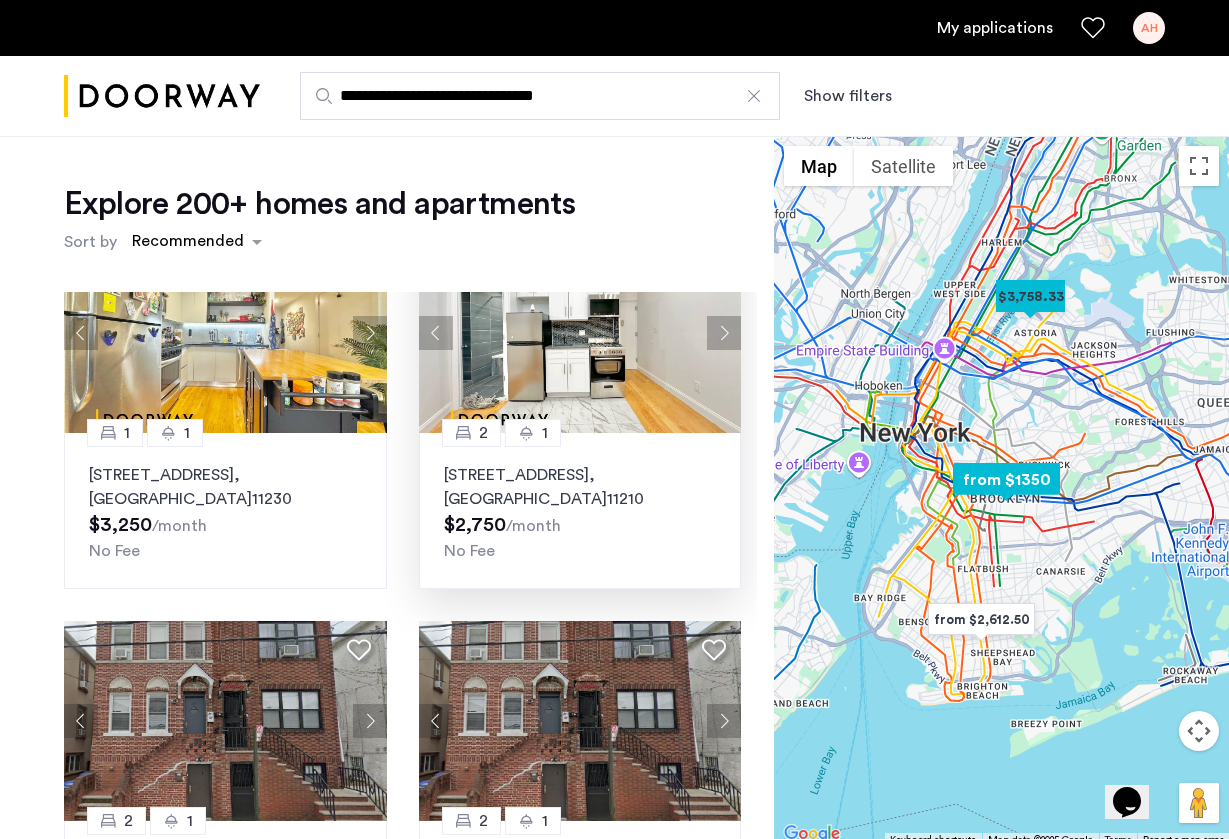 click 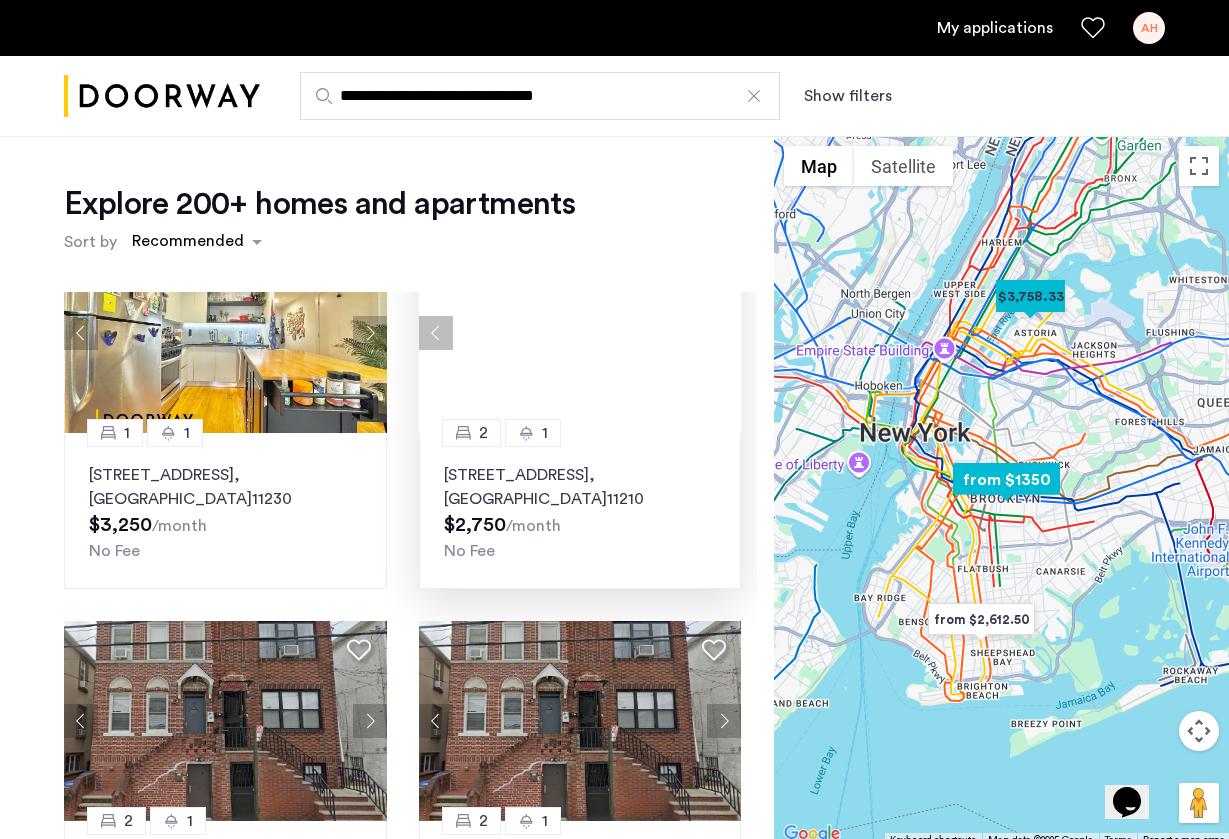 click 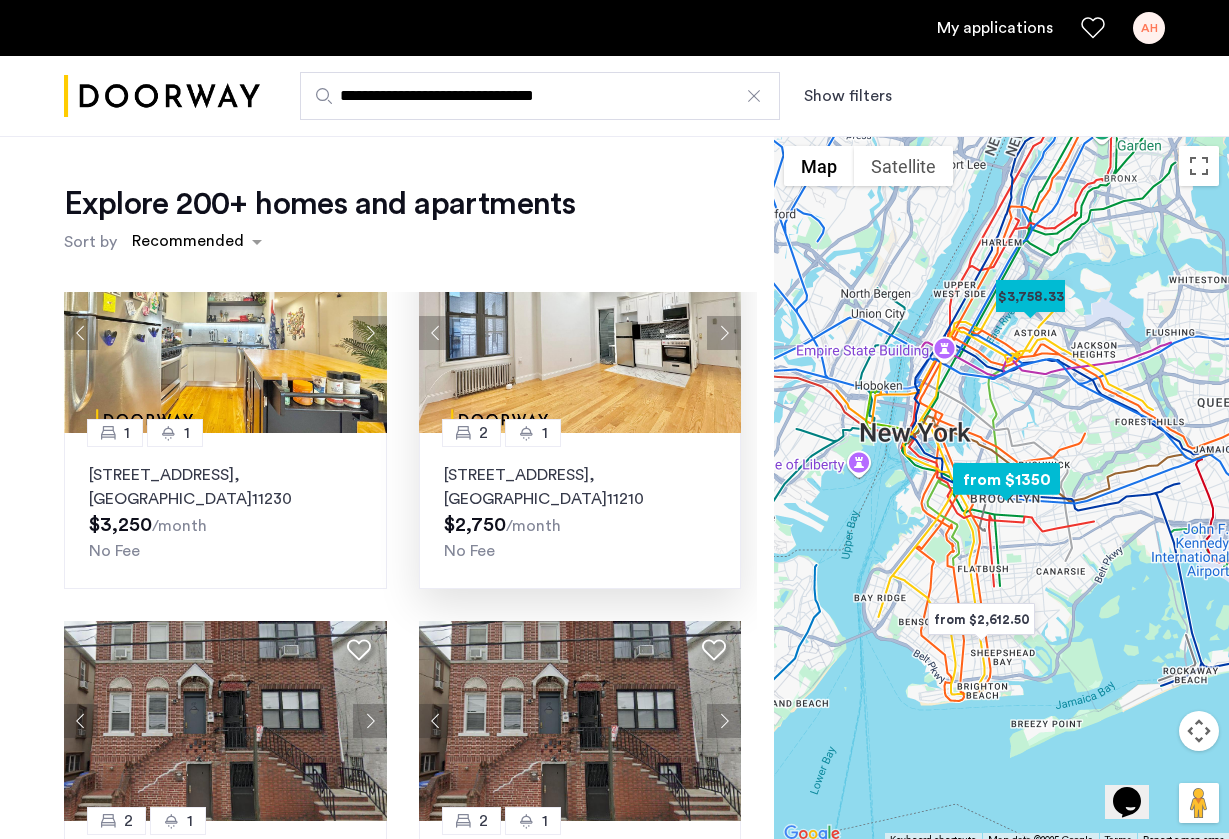 click 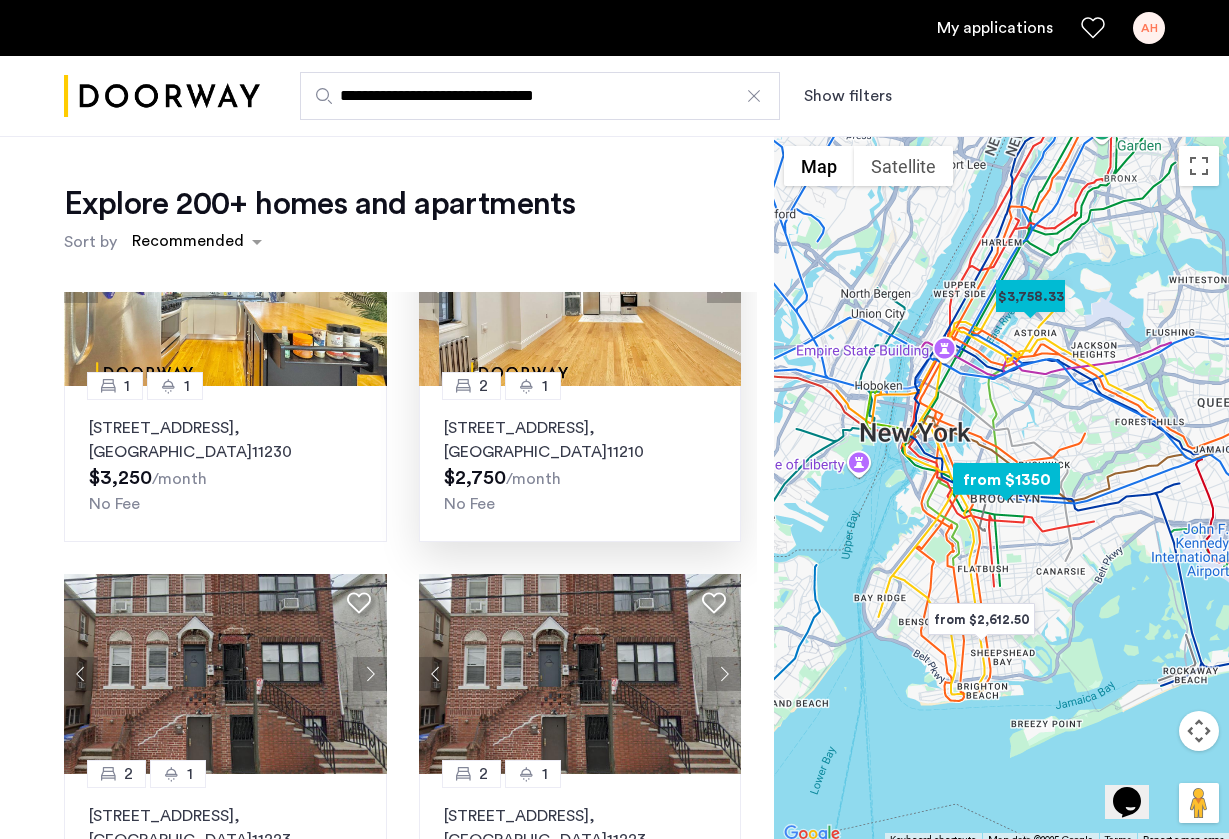 scroll, scrollTop: 1725, scrollLeft: 0, axis: vertical 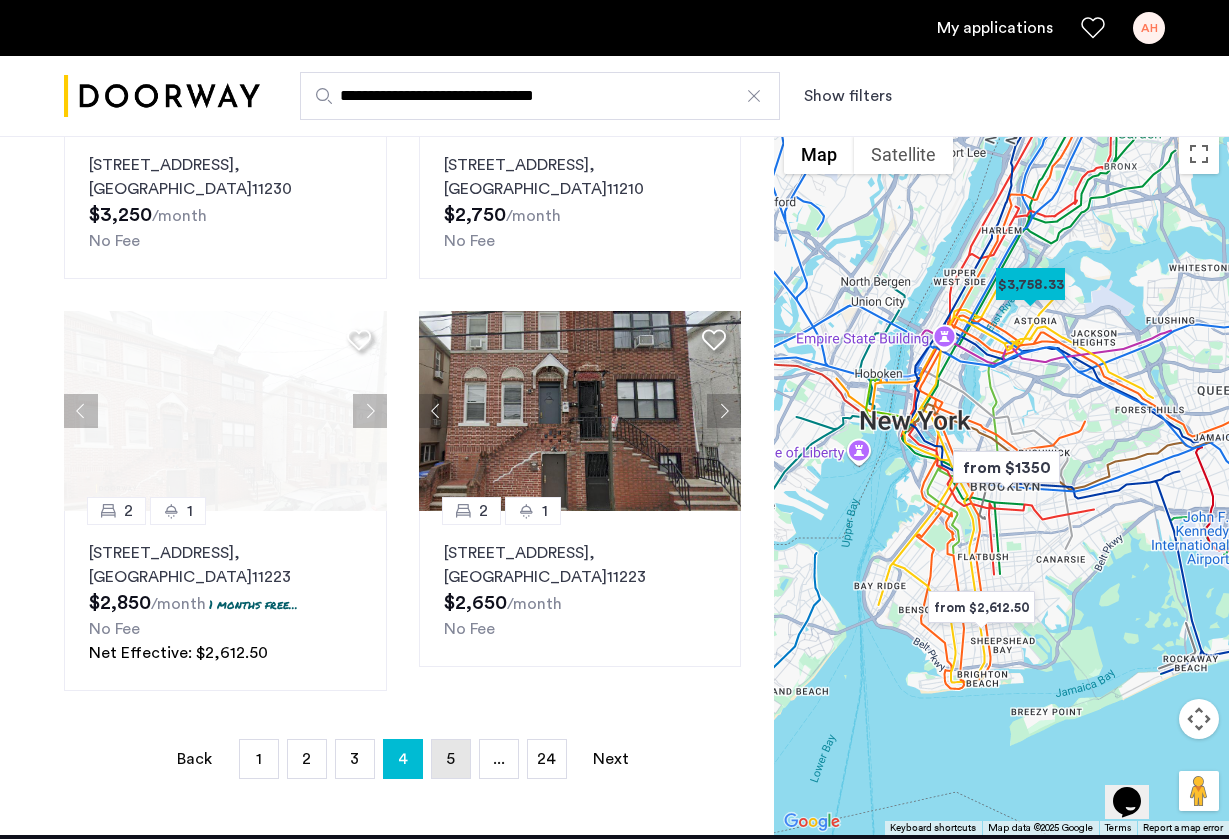 click on "page  5" at bounding box center [451, 759] 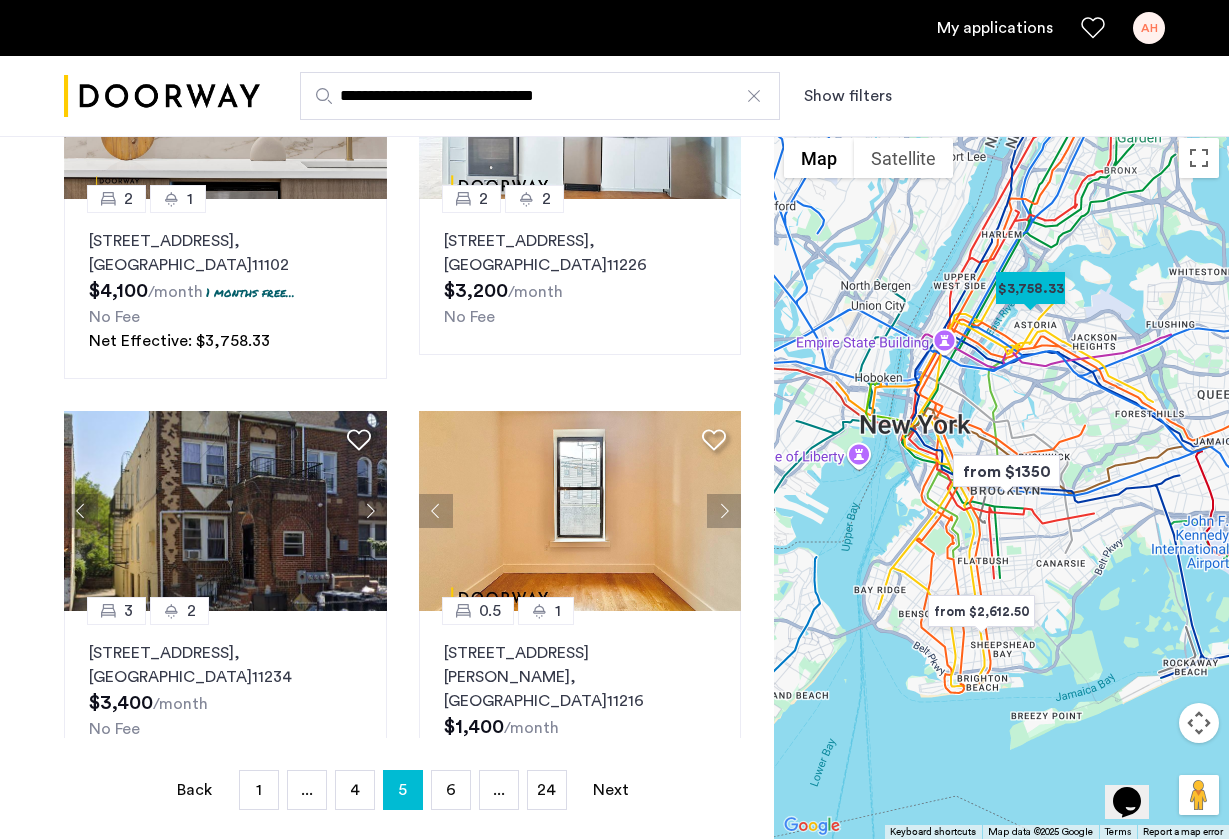scroll, scrollTop: 236, scrollLeft: 0, axis: vertical 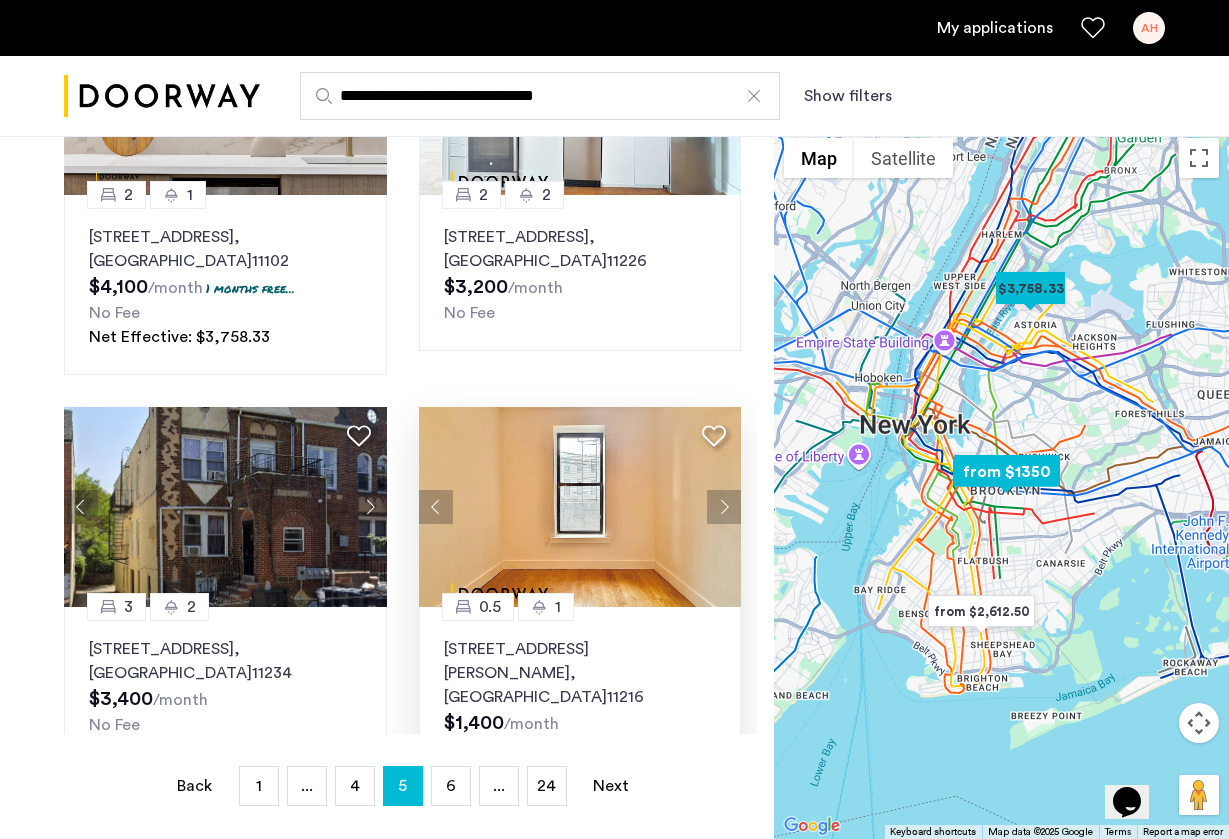 click on "273 Halsey Street, Unit 1RBB, Brooklyn , NY  11216" 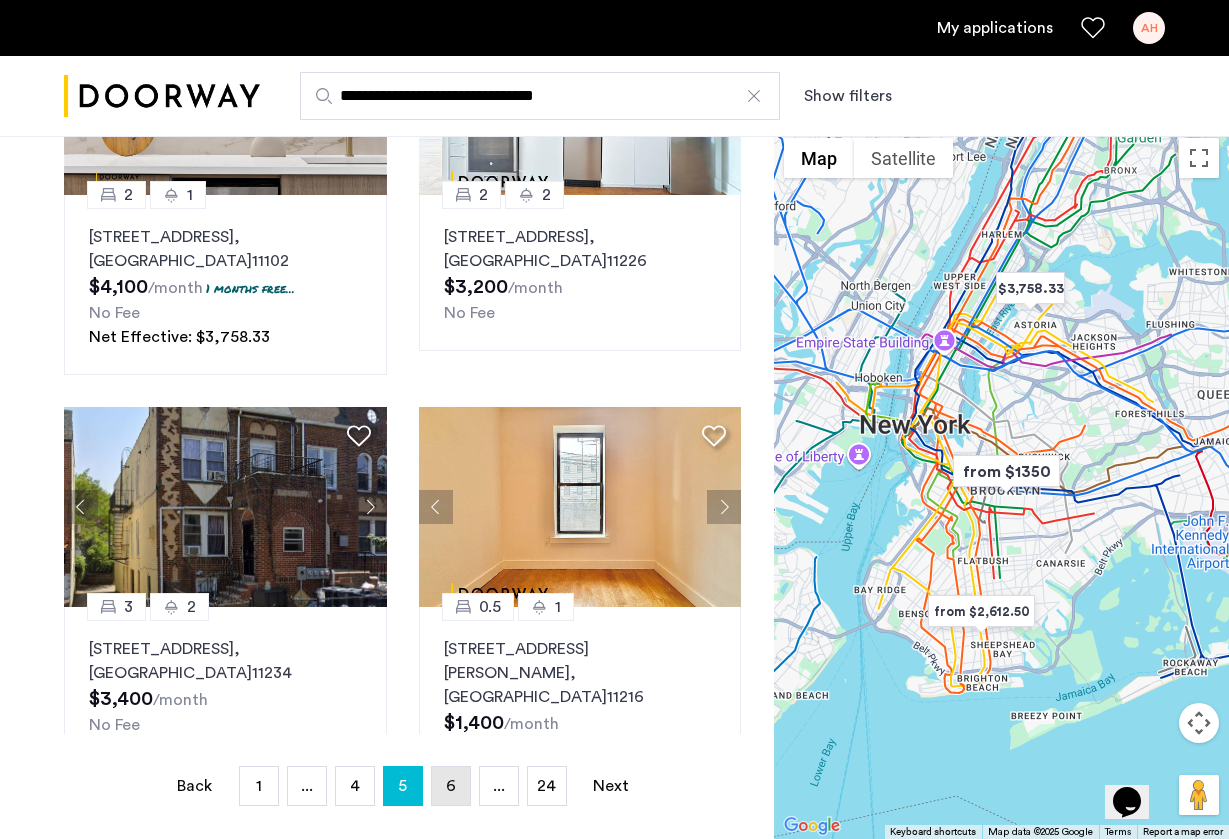click on "page  6" at bounding box center [451, 786] 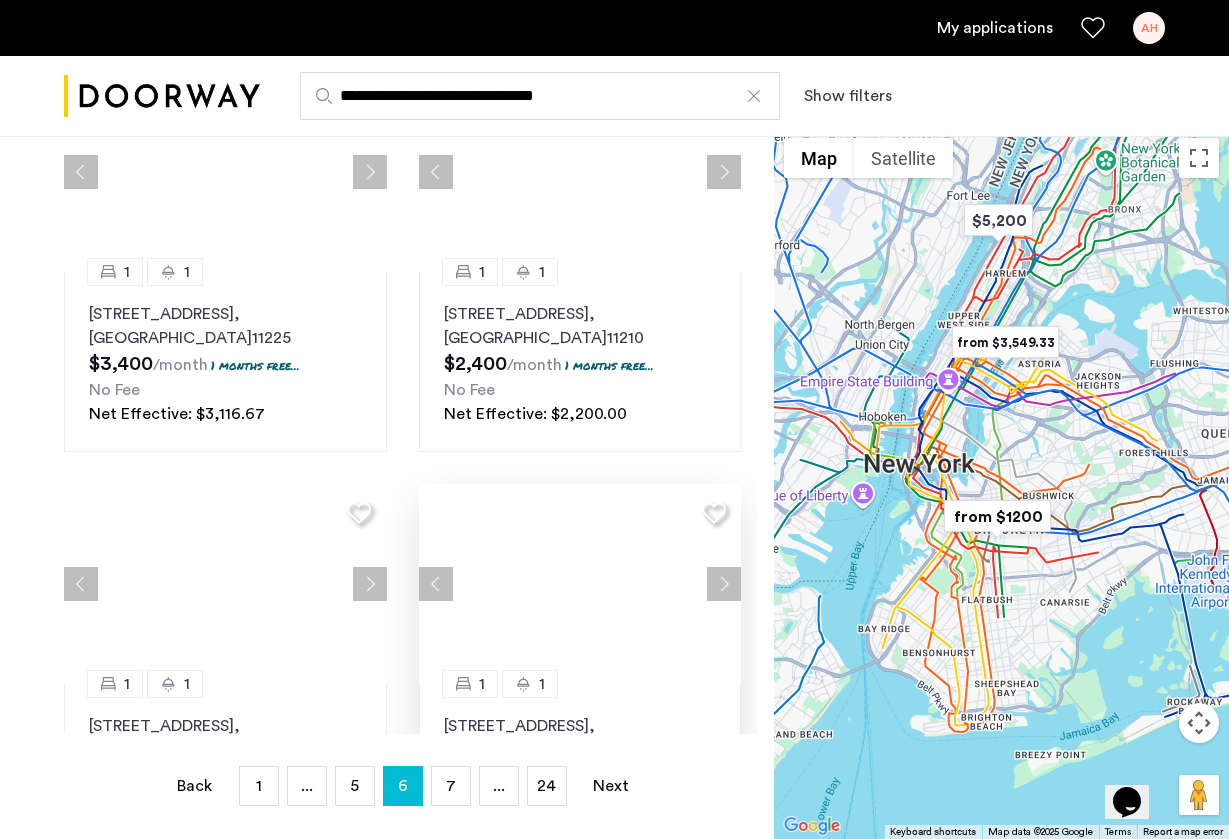 scroll, scrollTop: 0, scrollLeft: 0, axis: both 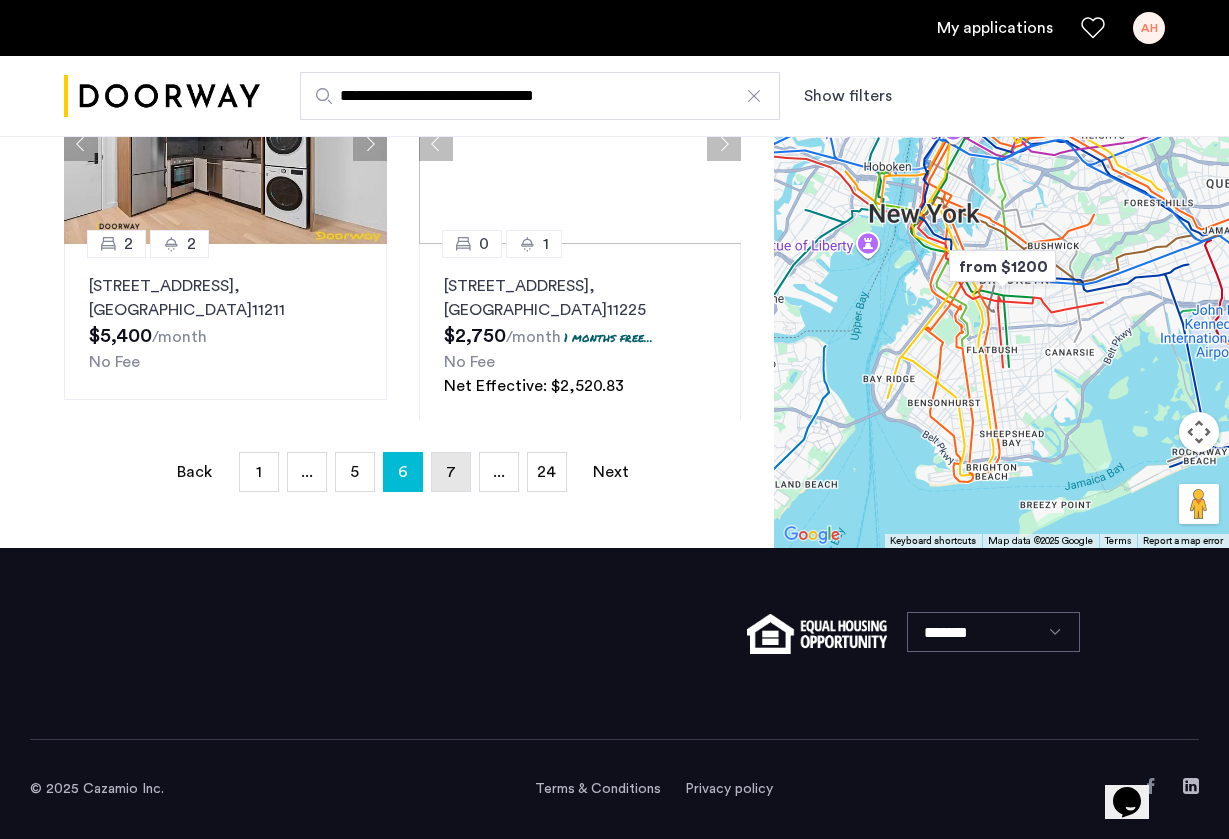 click on "7" at bounding box center [451, 472] 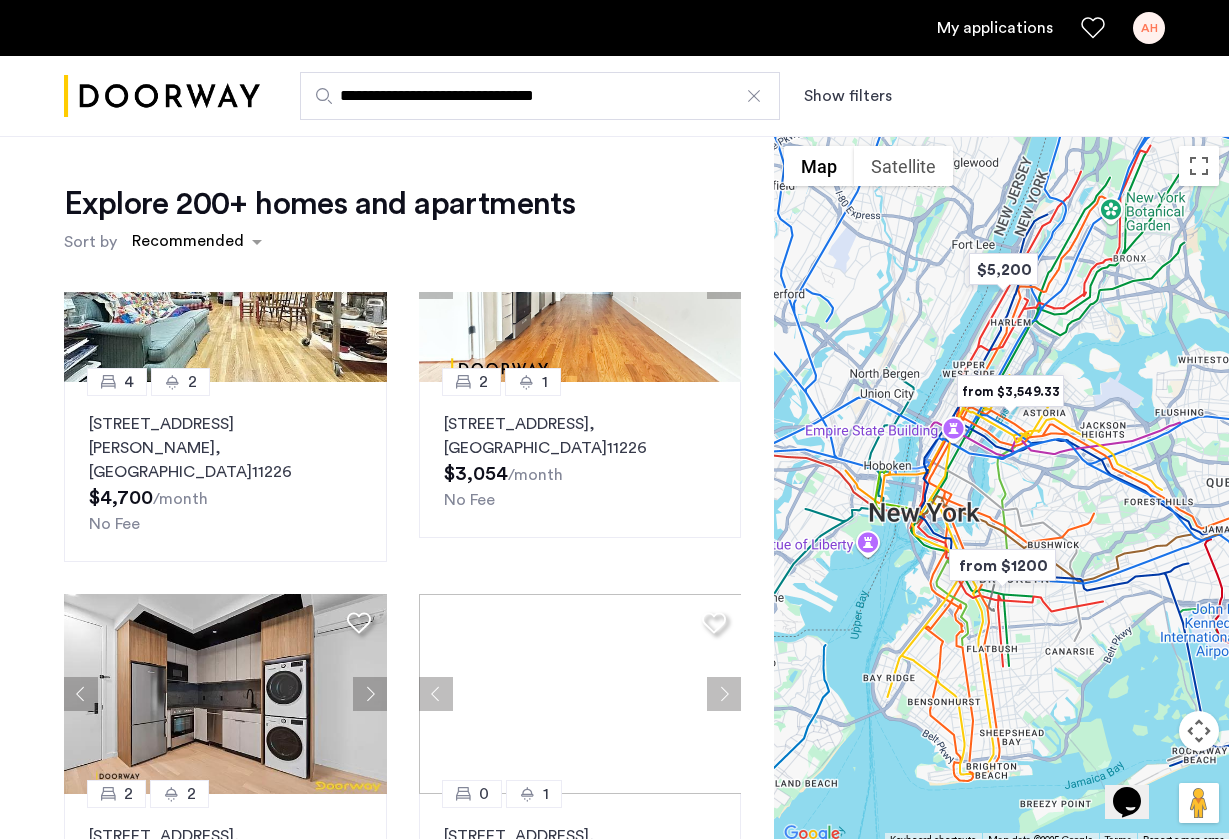 scroll, scrollTop: 1675, scrollLeft: 0, axis: vertical 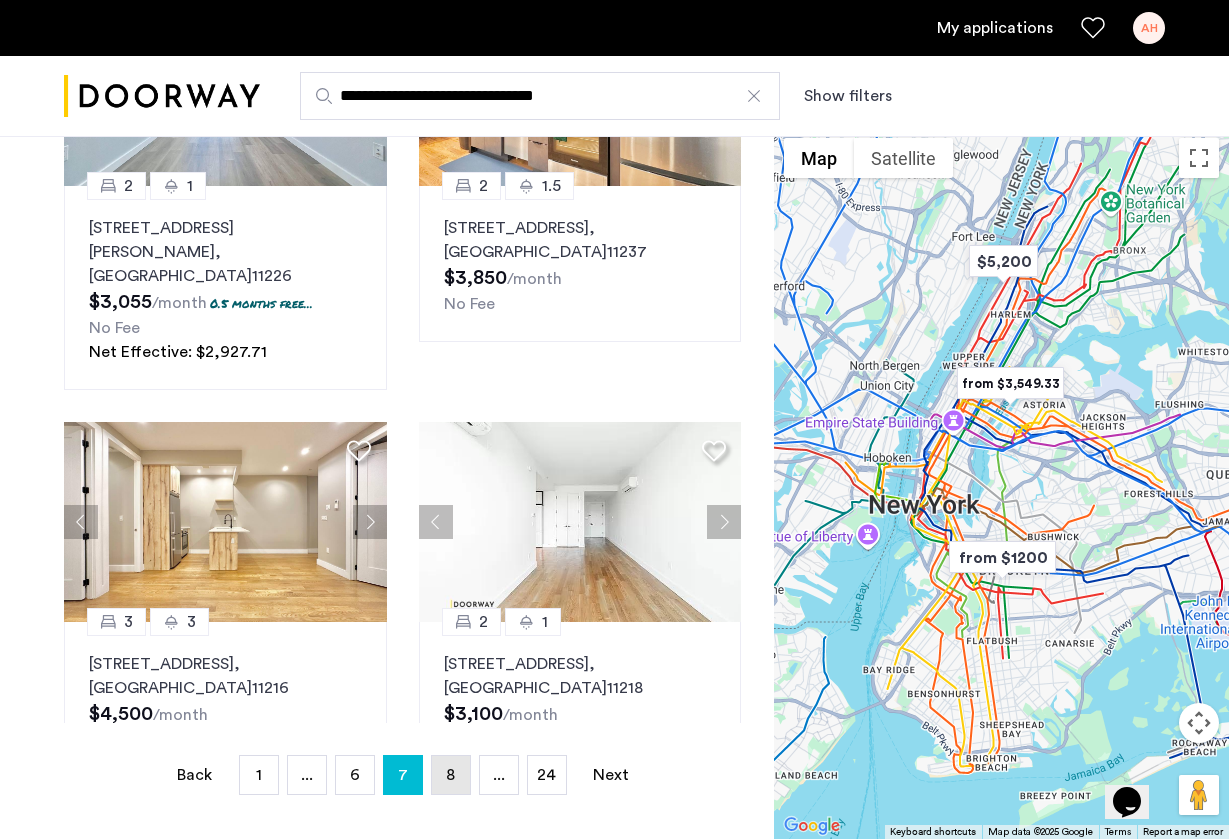 click on "page  8" at bounding box center (451, 775) 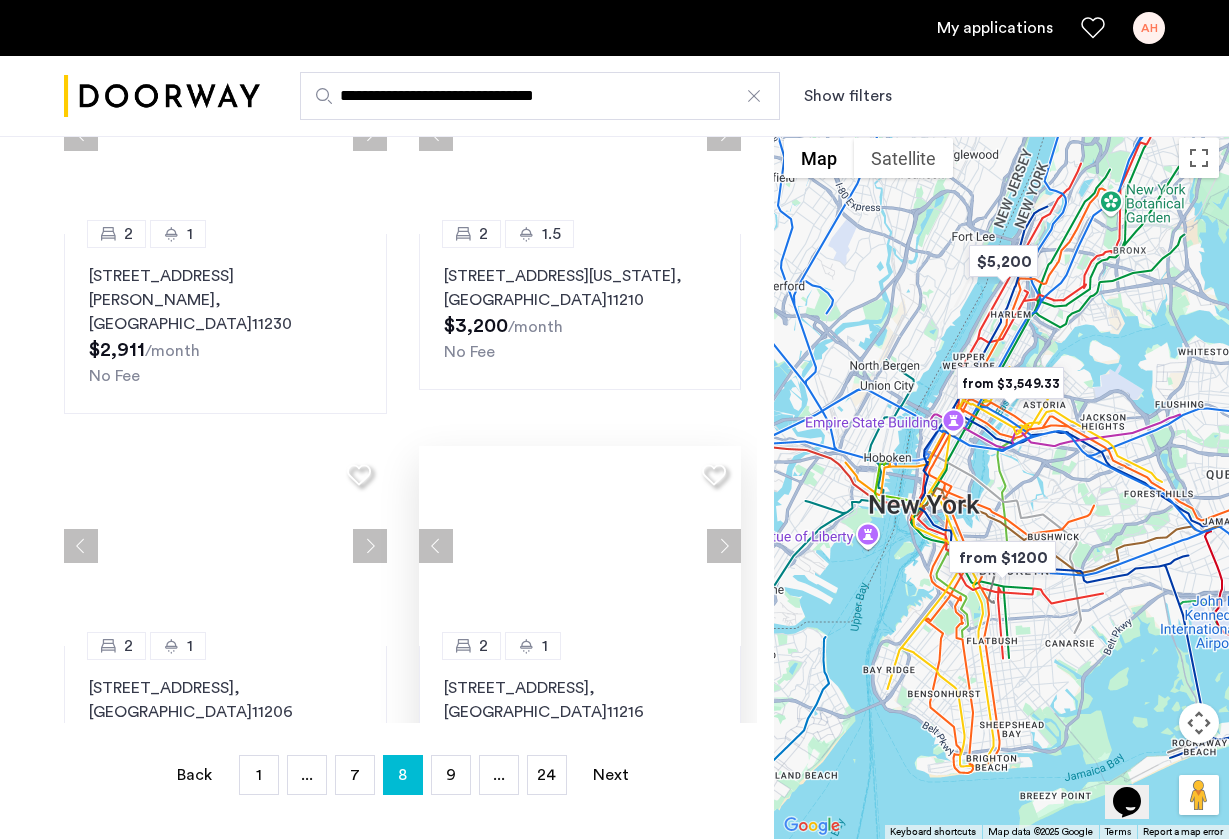 scroll, scrollTop: 0, scrollLeft: 0, axis: both 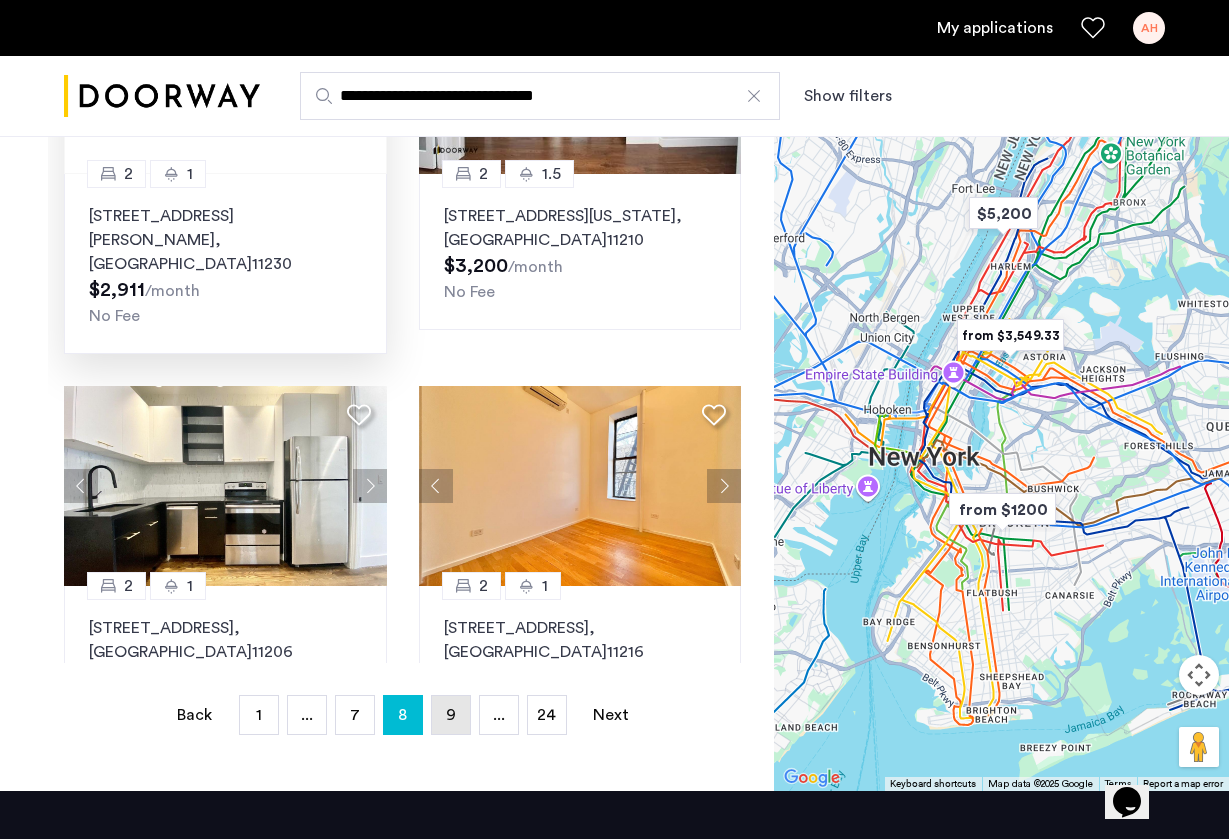 click on "9" at bounding box center [451, 715] 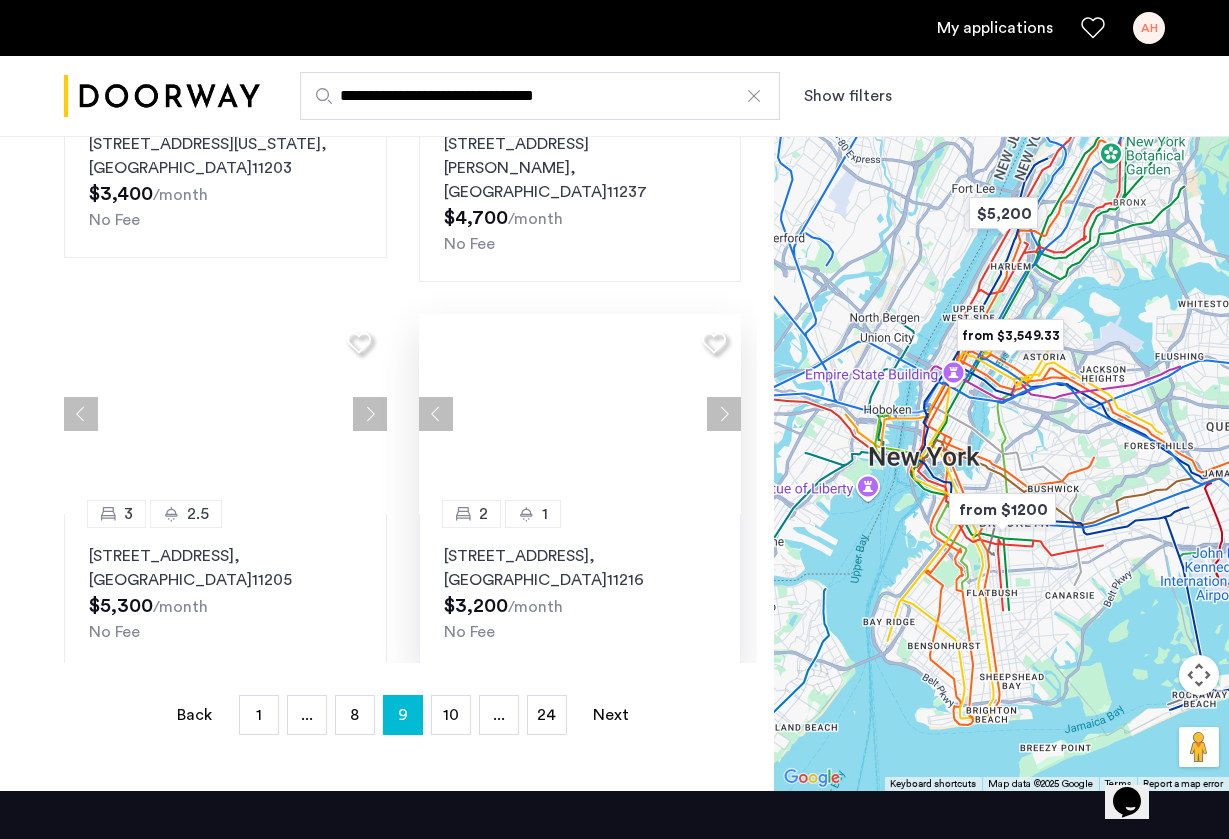 scroll, scrollTop: 0, scrollLeft: 0, axis: both 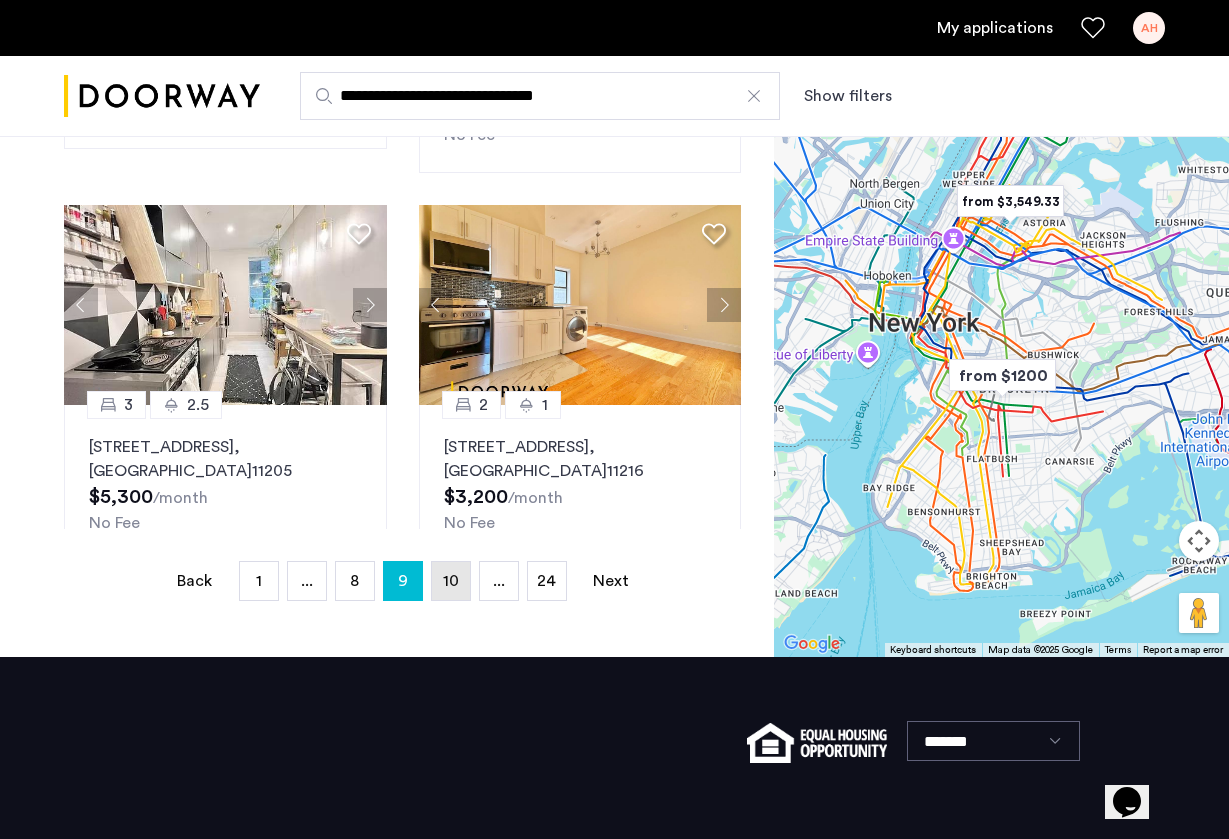 click on "10" at bounding box center (451, 581) 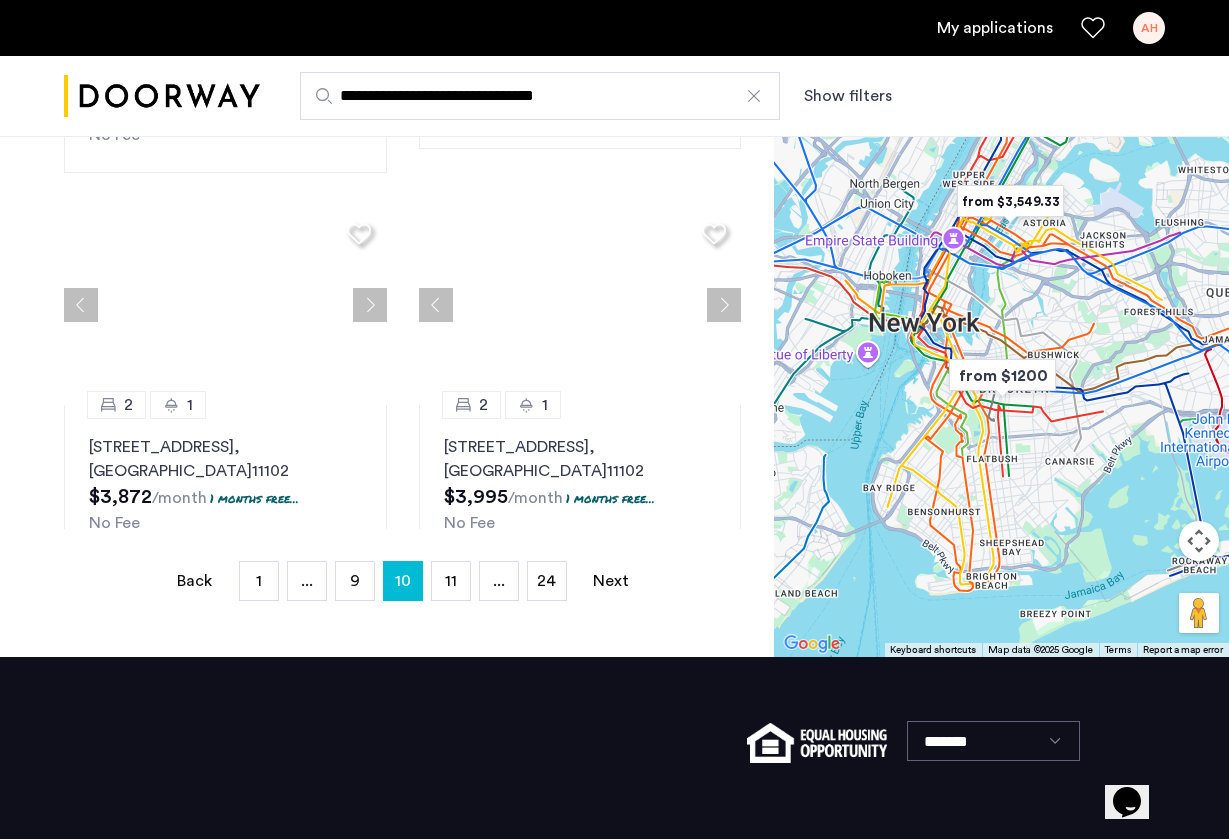 scroll, scrollTop: 0, scrollLeft: 0, axis: both 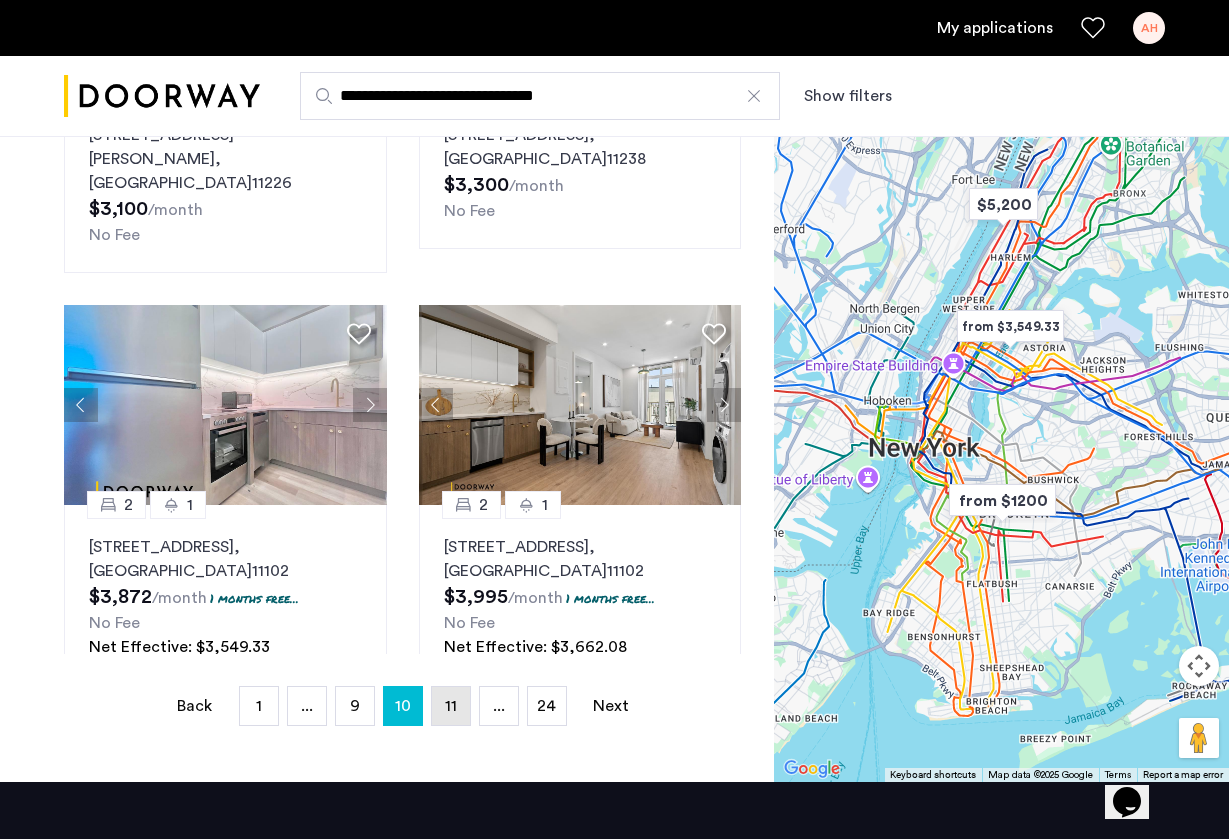 click on "11" at bounding box center [451, 706] 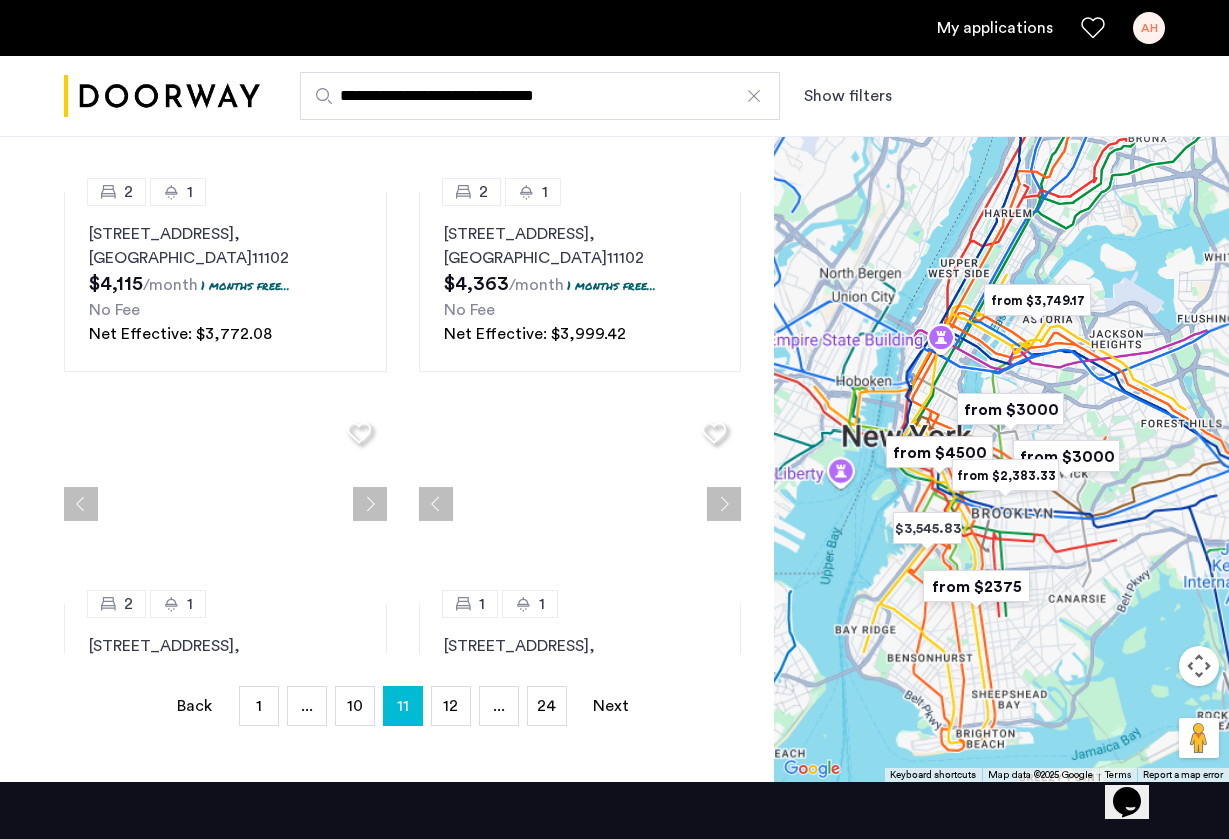 scroll, scrollTop: 0, scrollLeft: 0, axis: both 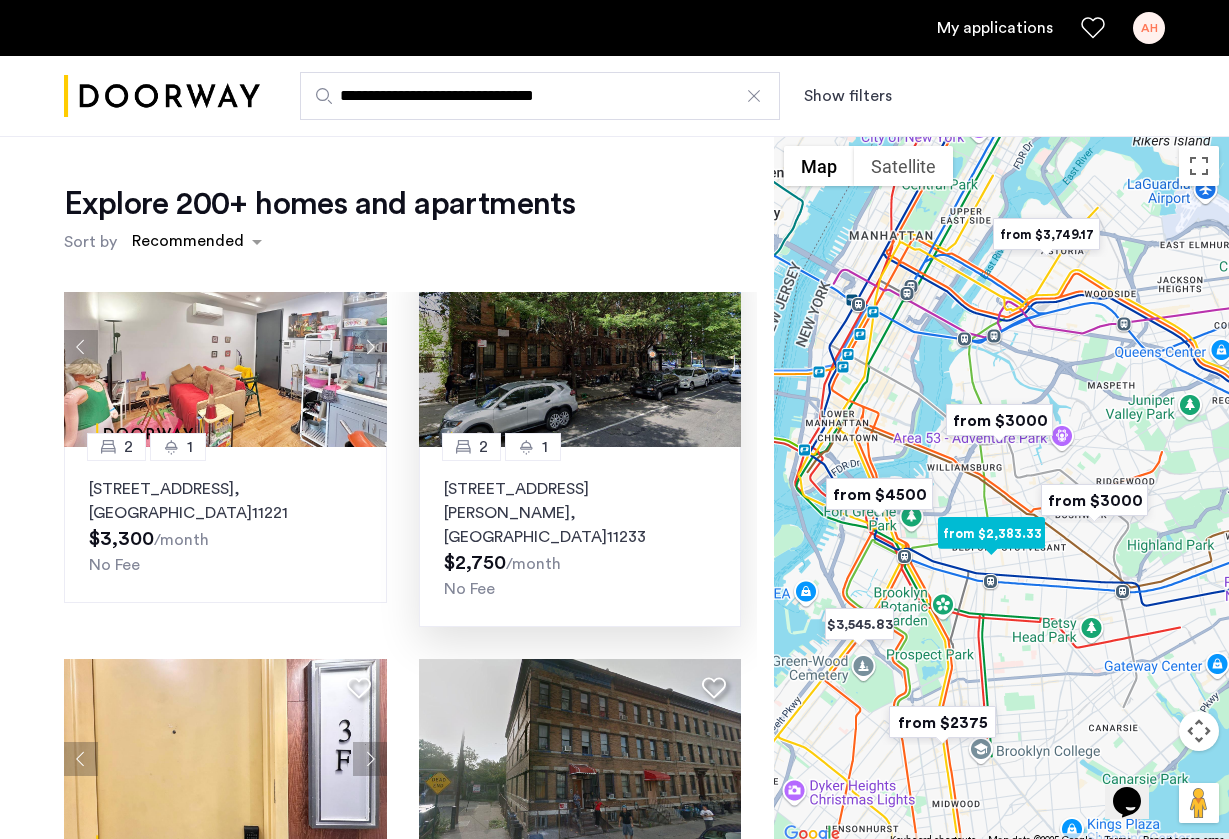 click 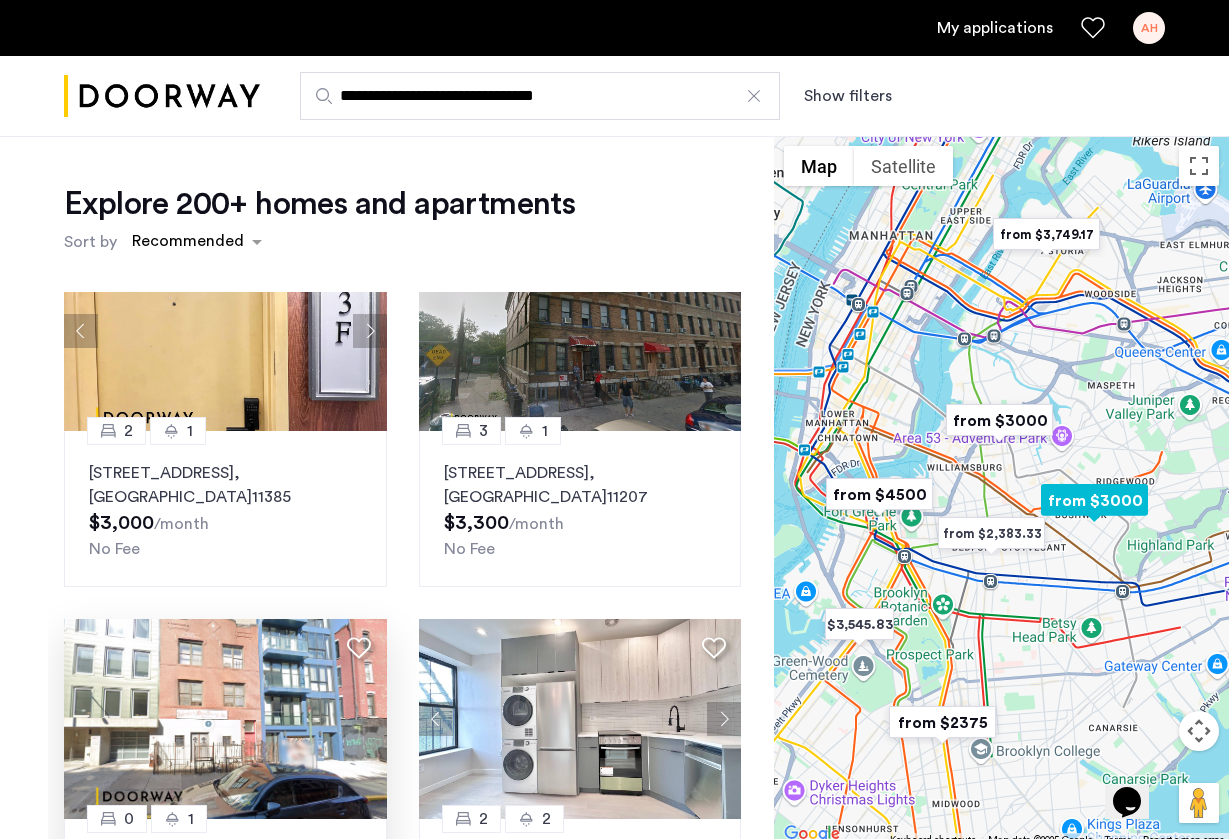 scroll, scrollTop: 1700, scrollLeft: 0, axis: vertical 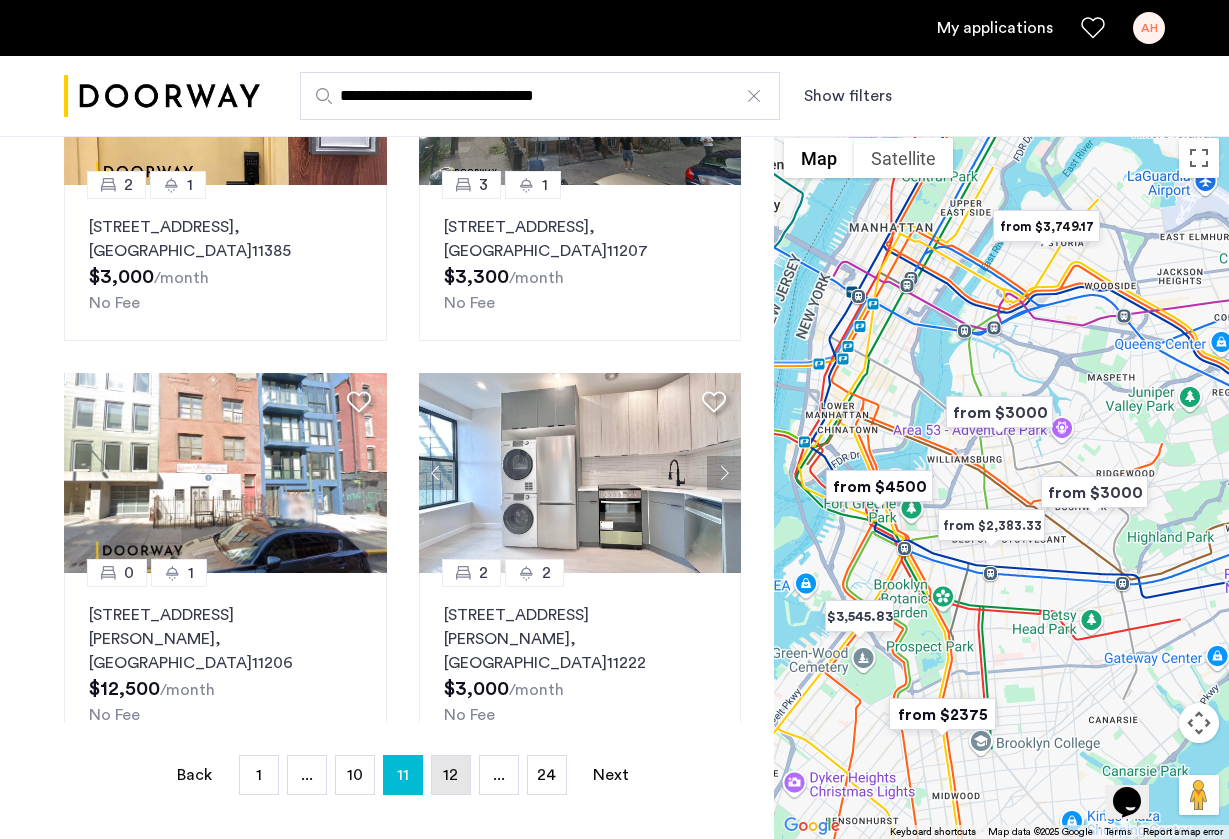click on "page  12" at bounding box center [451, 775] 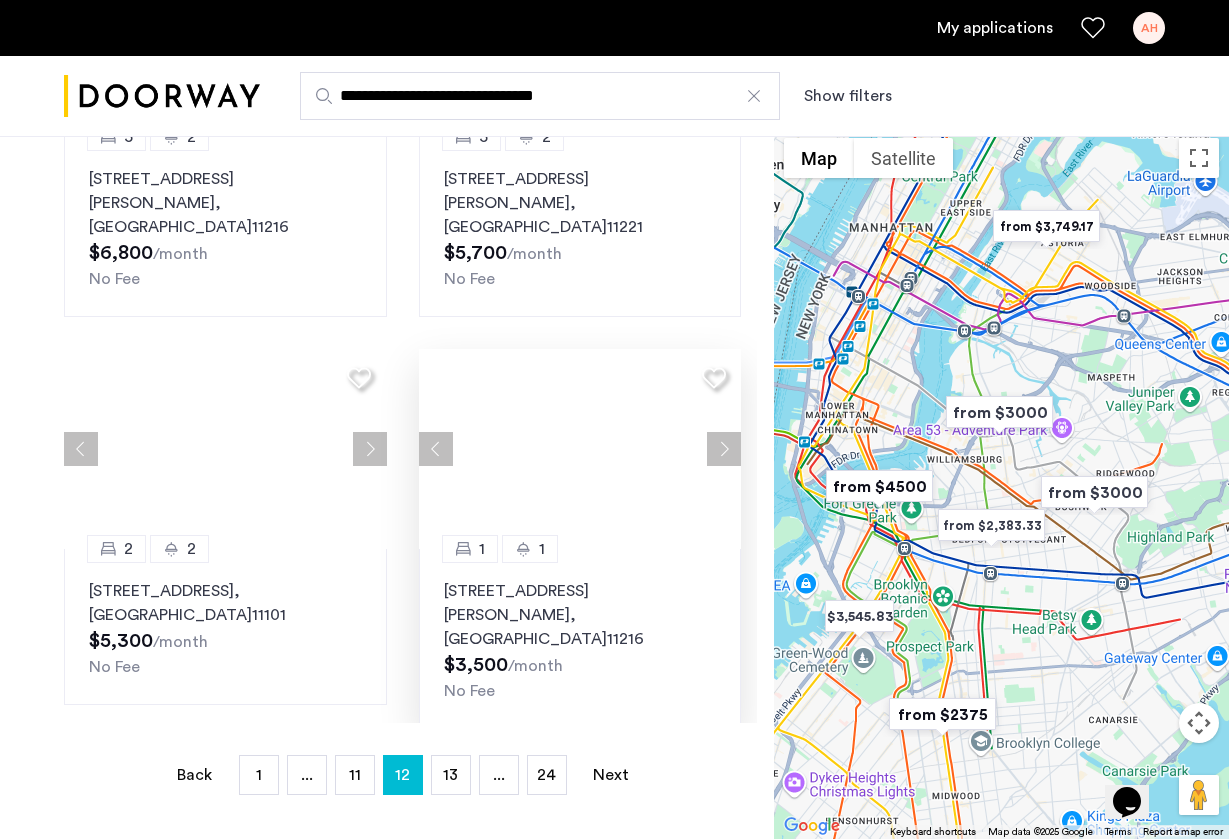 scroll, scrollTop: 0, scrollLeft: 0, axis: both 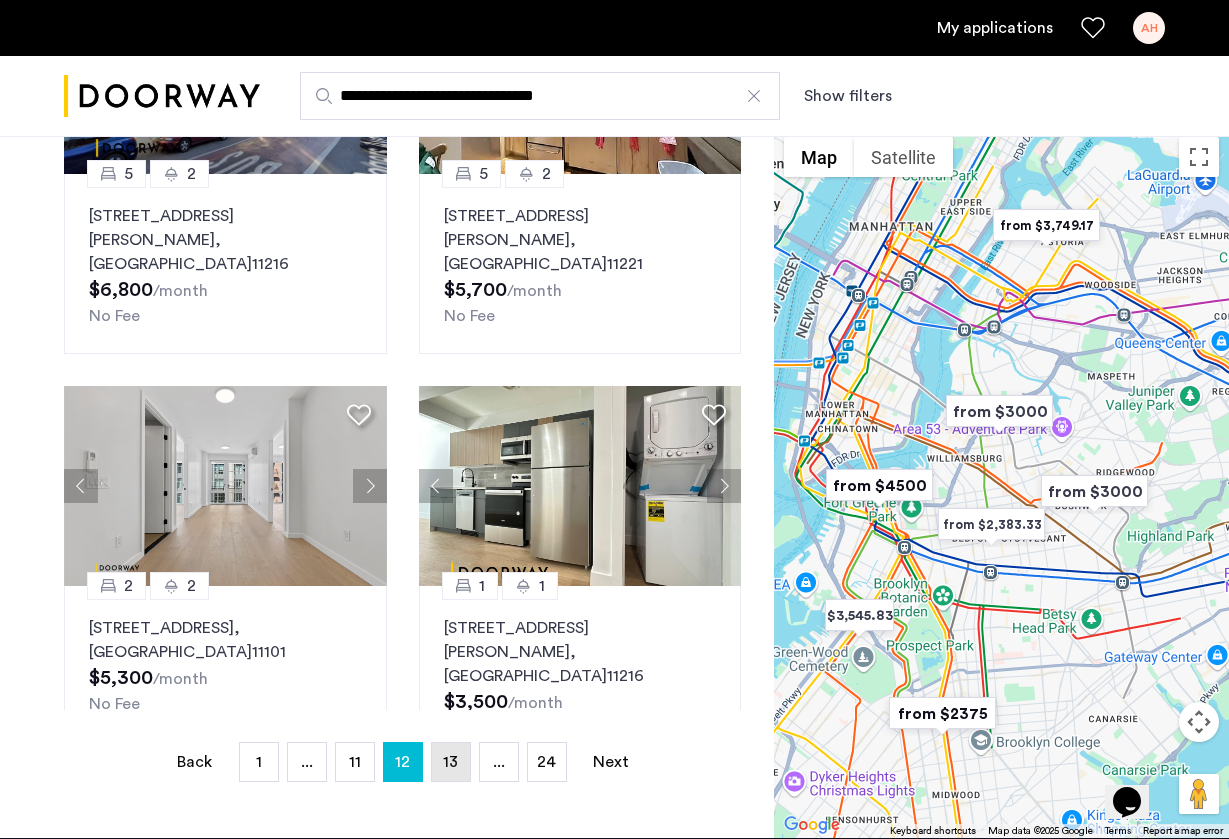 click on "page  13" at bounding box center [451, 762] 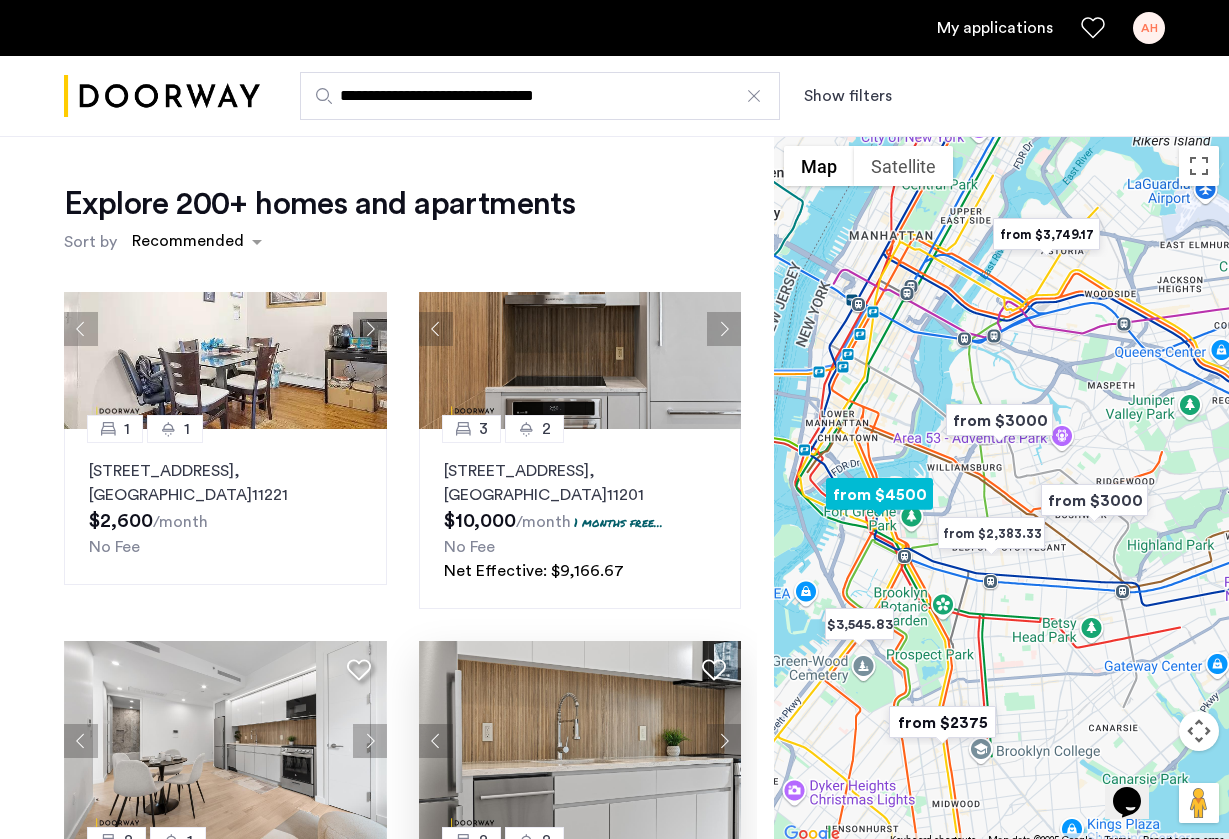 scroll, scrollTop: 1725, scrollLeft: 0, axis: vertical 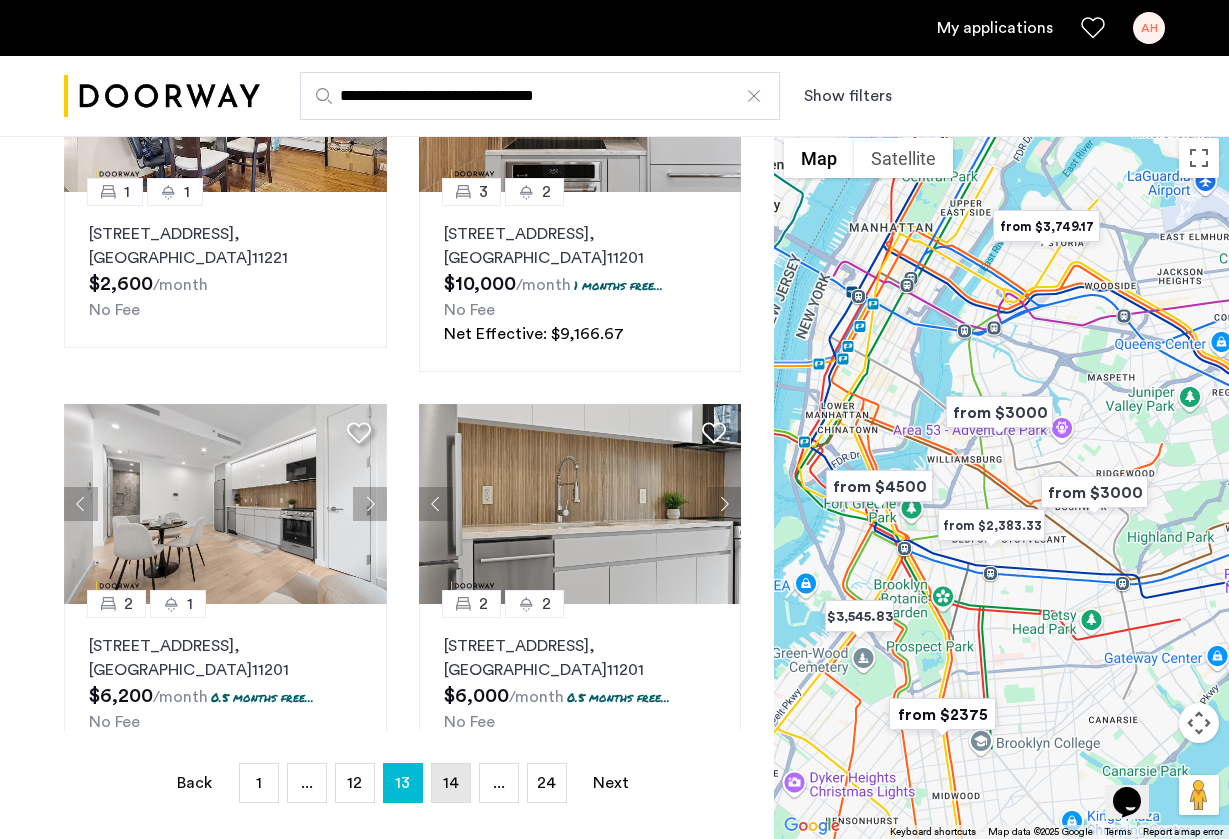 click on "14" at bounding box center [451, 783] 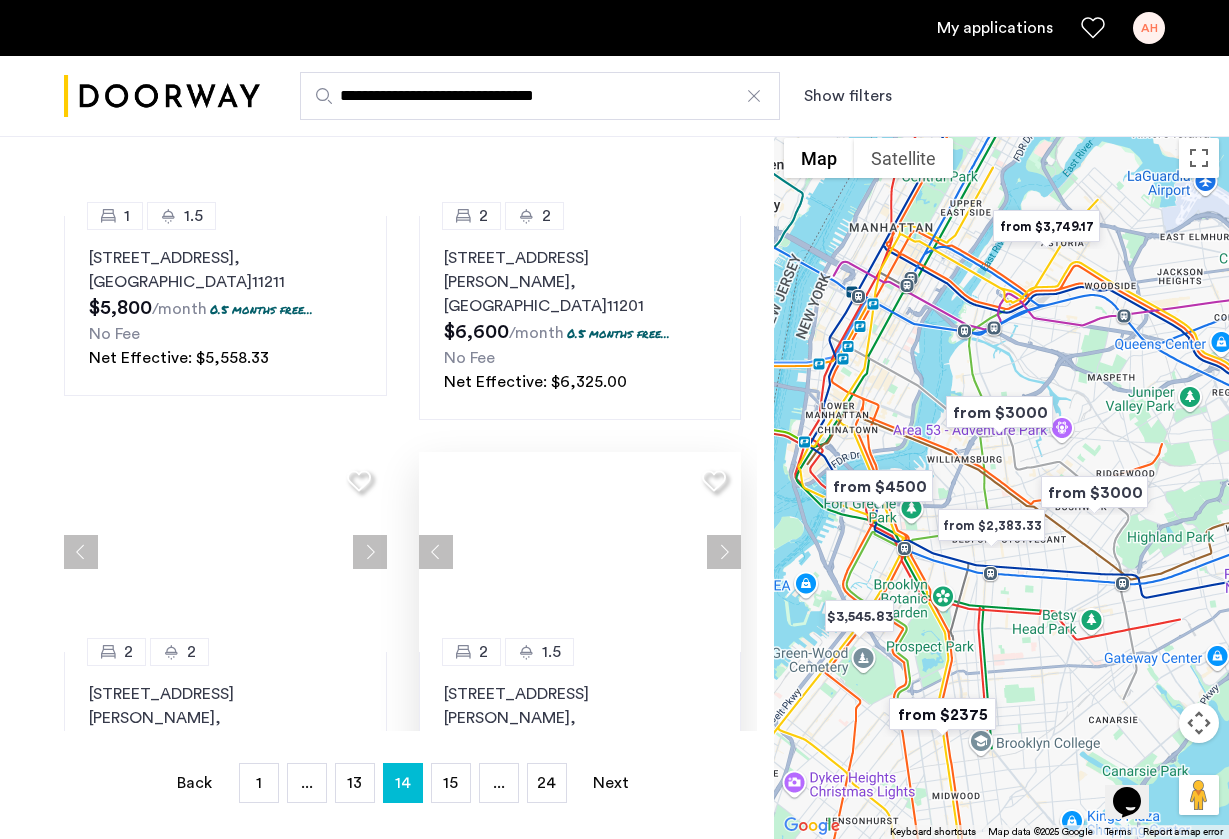 scroll, scrollTop: 0, scrollLeft: 0, axis: both 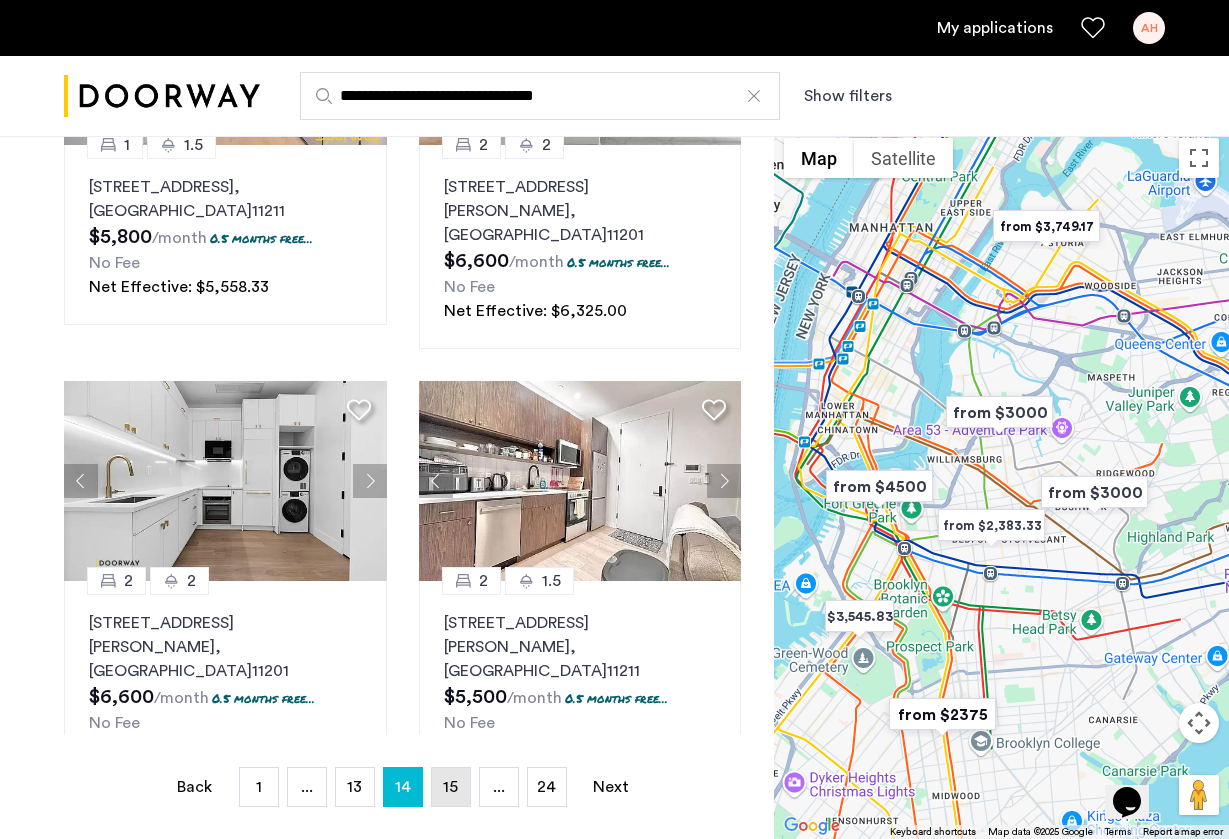 click on "page  15" at bounding box center [451, 787] 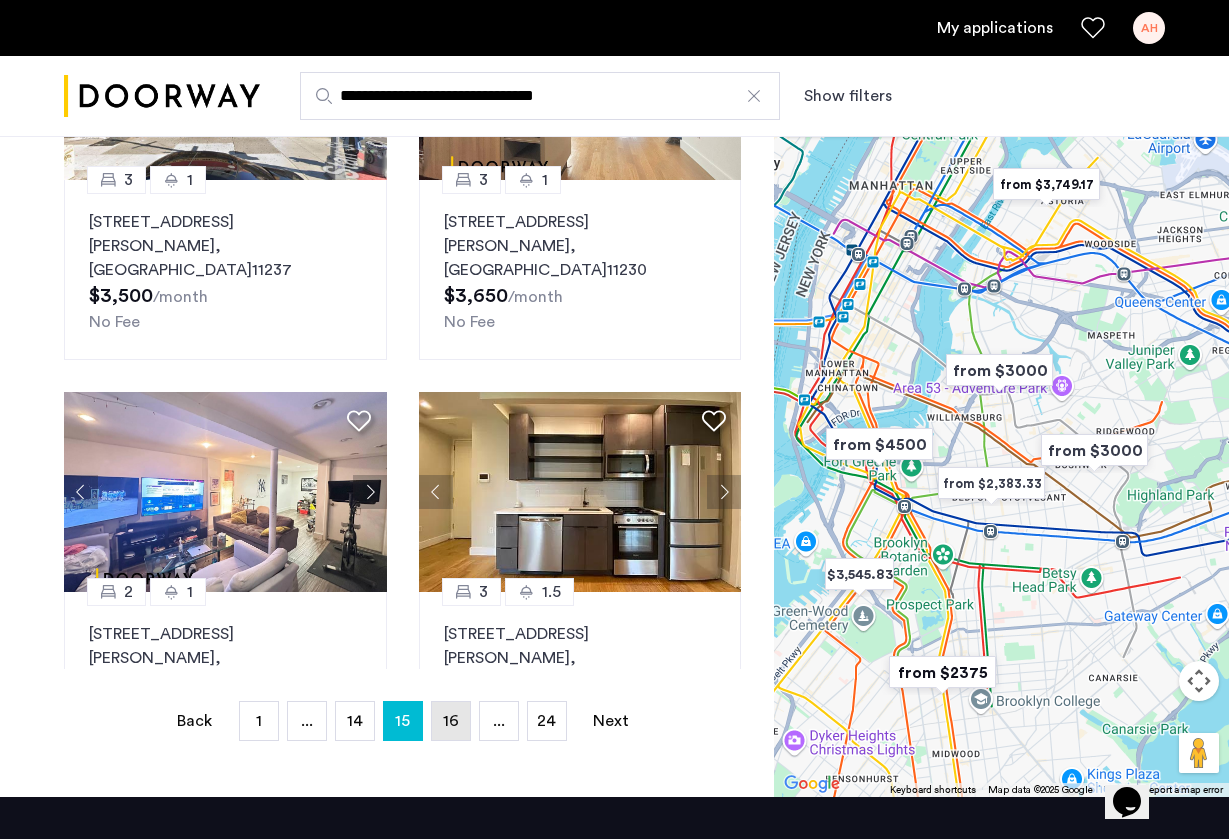 click on "page  16" at bounding box center [451, 721] 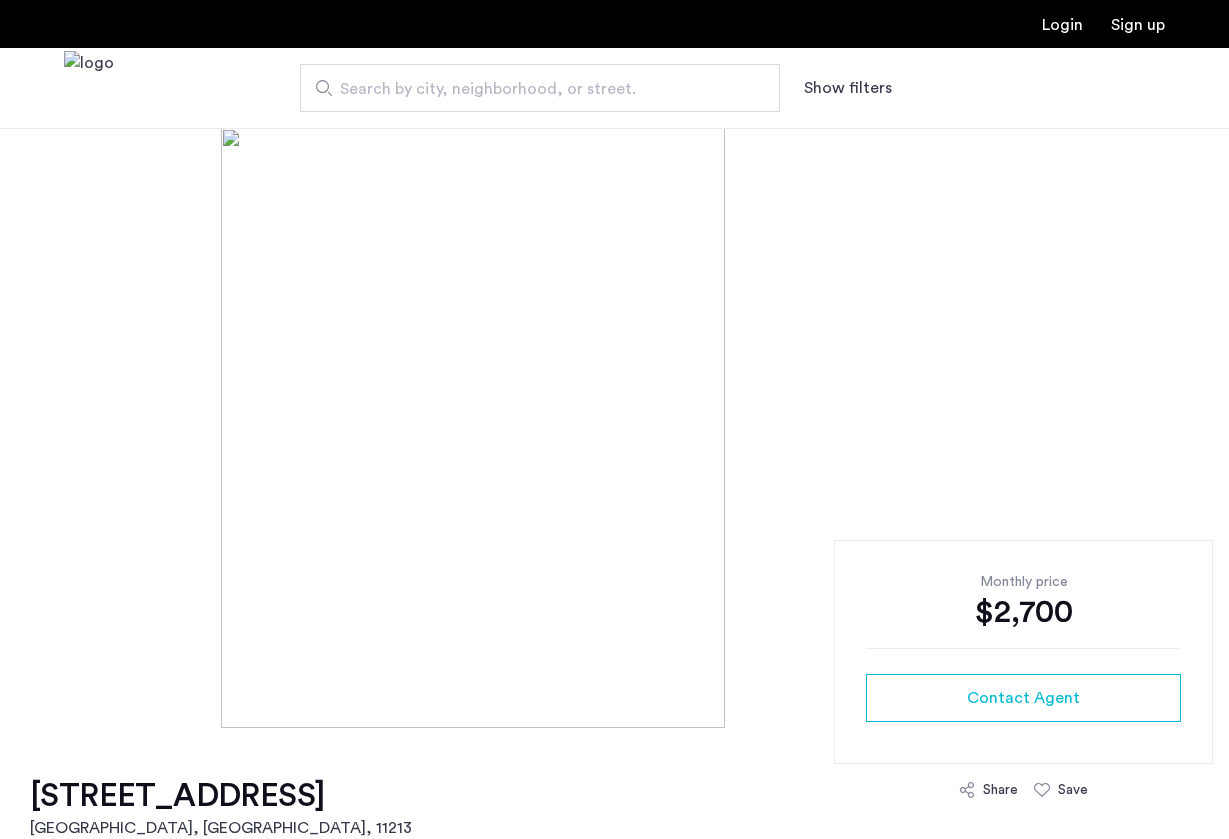 scroll, scrollTop: 0, scrollLeft: 0, axis: both 